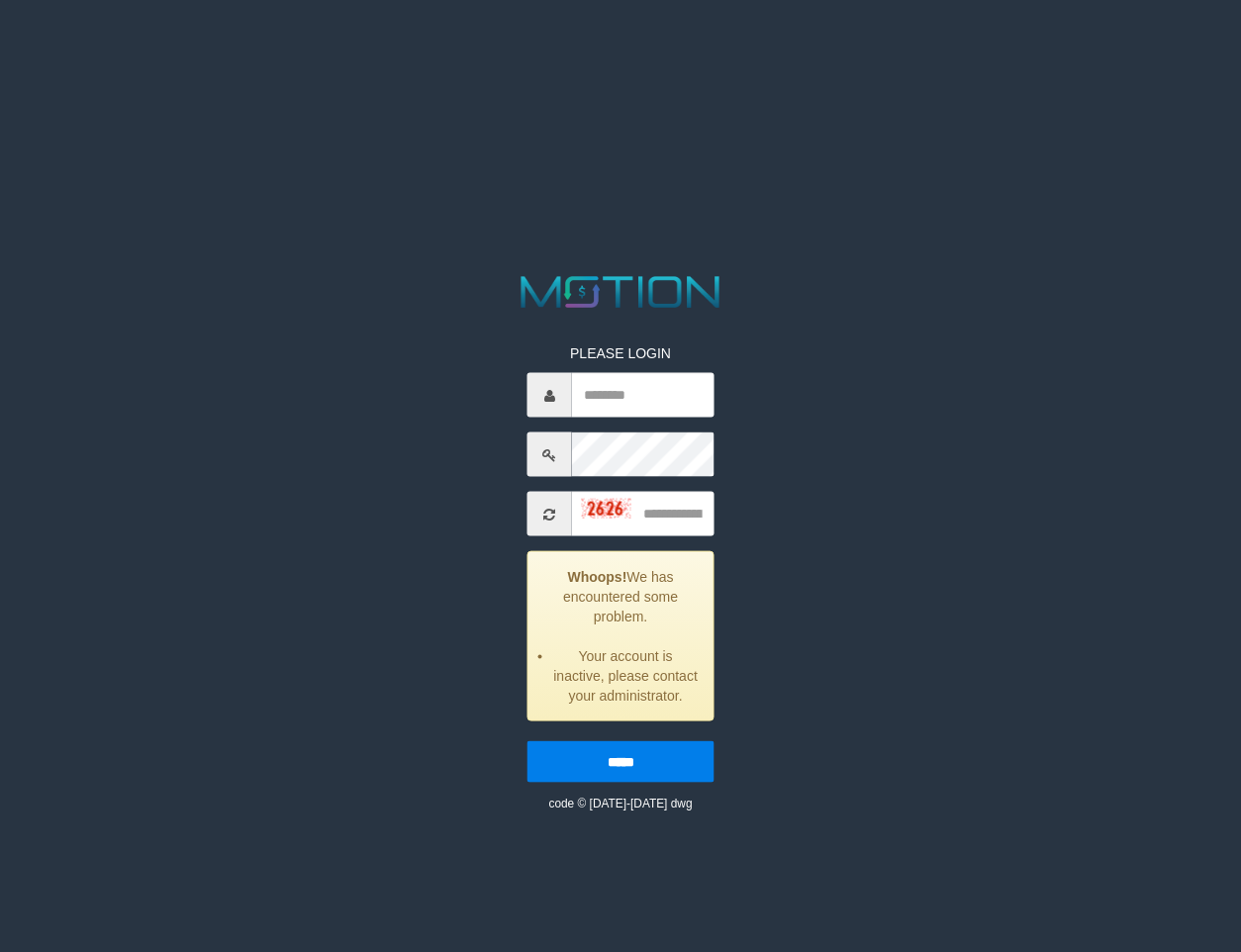 scroll, scrollTop: 0, scrollLeft: 0, axis: both 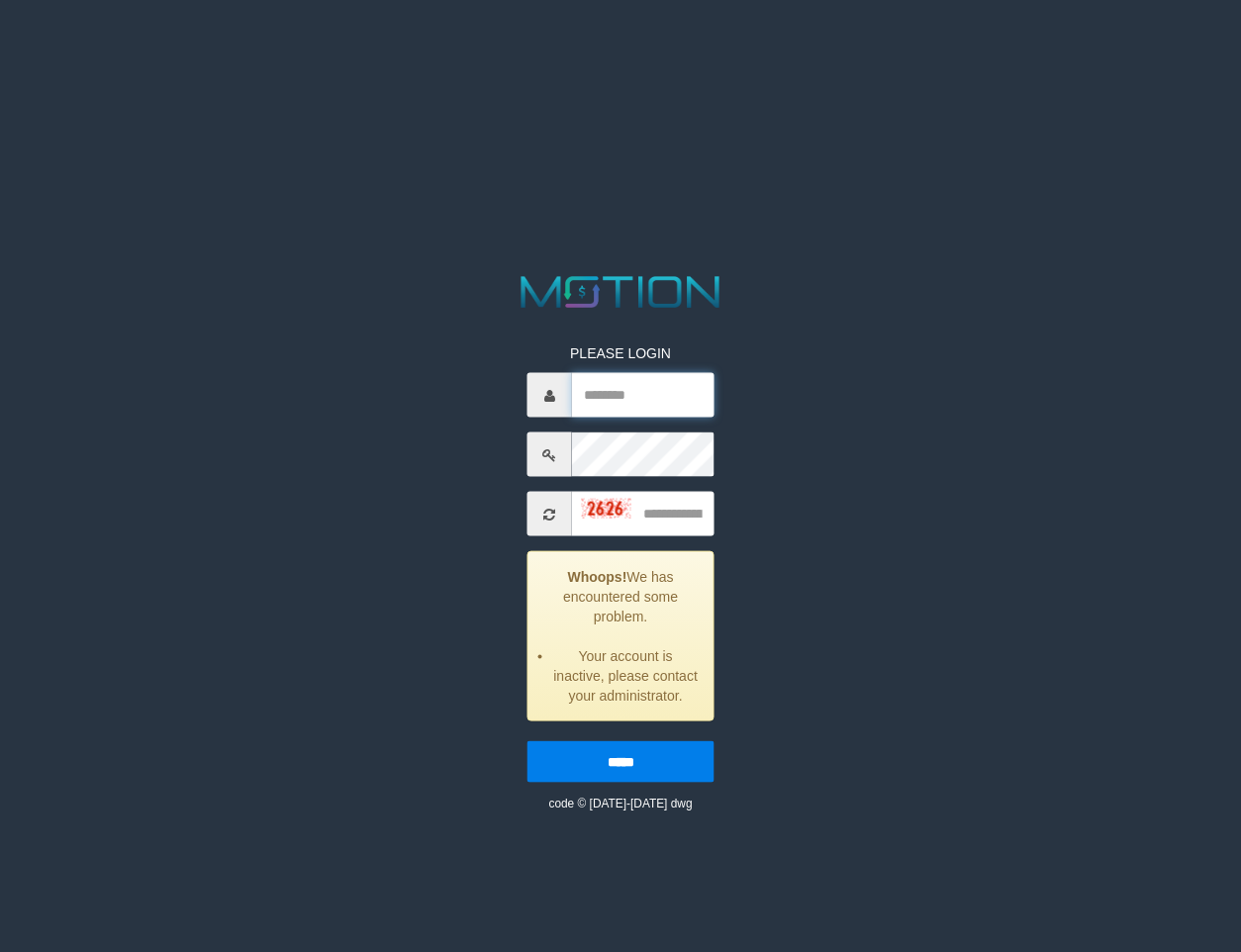 click at bounding box center (643, 395) 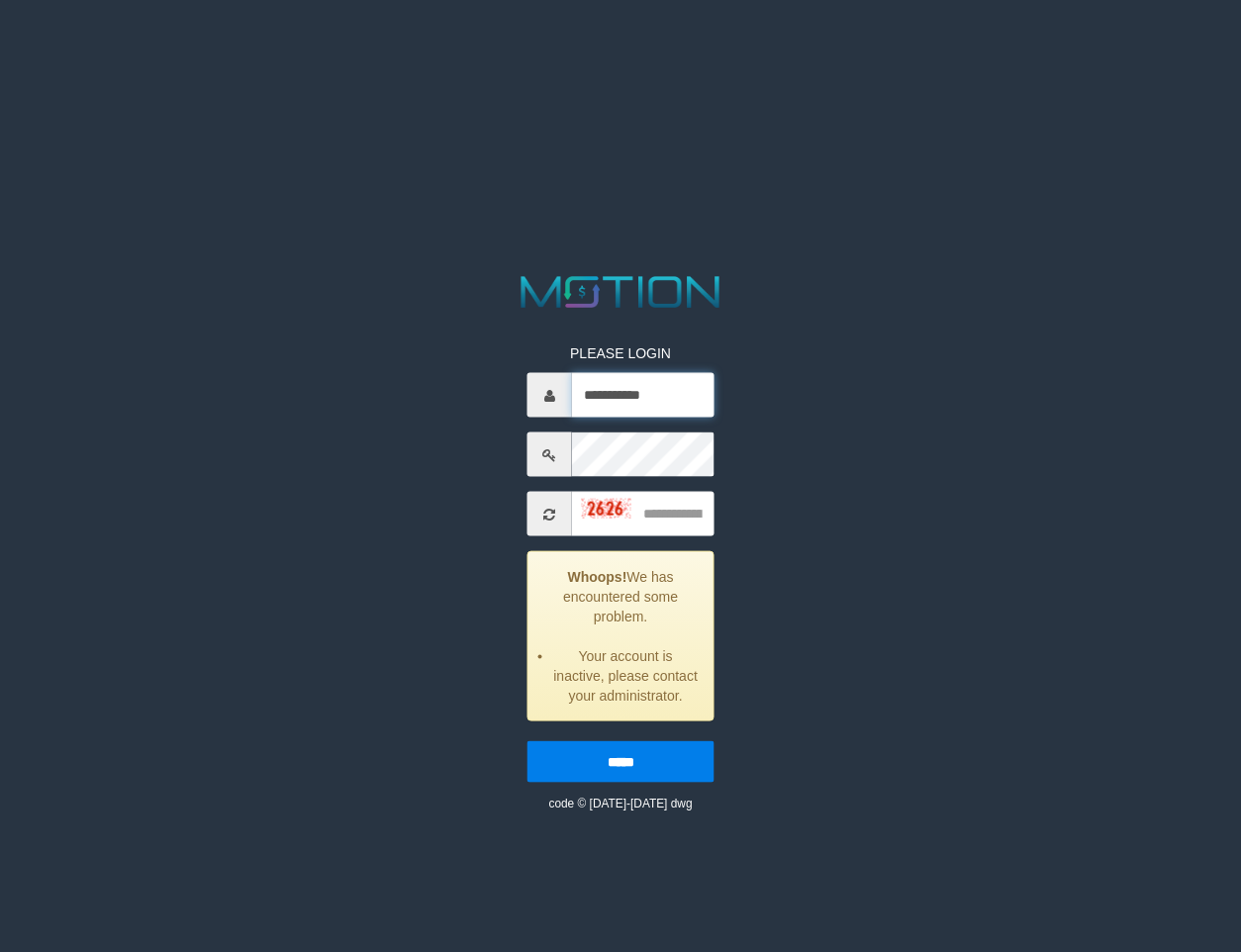 click on "**********" at bounding box center (643, 395) 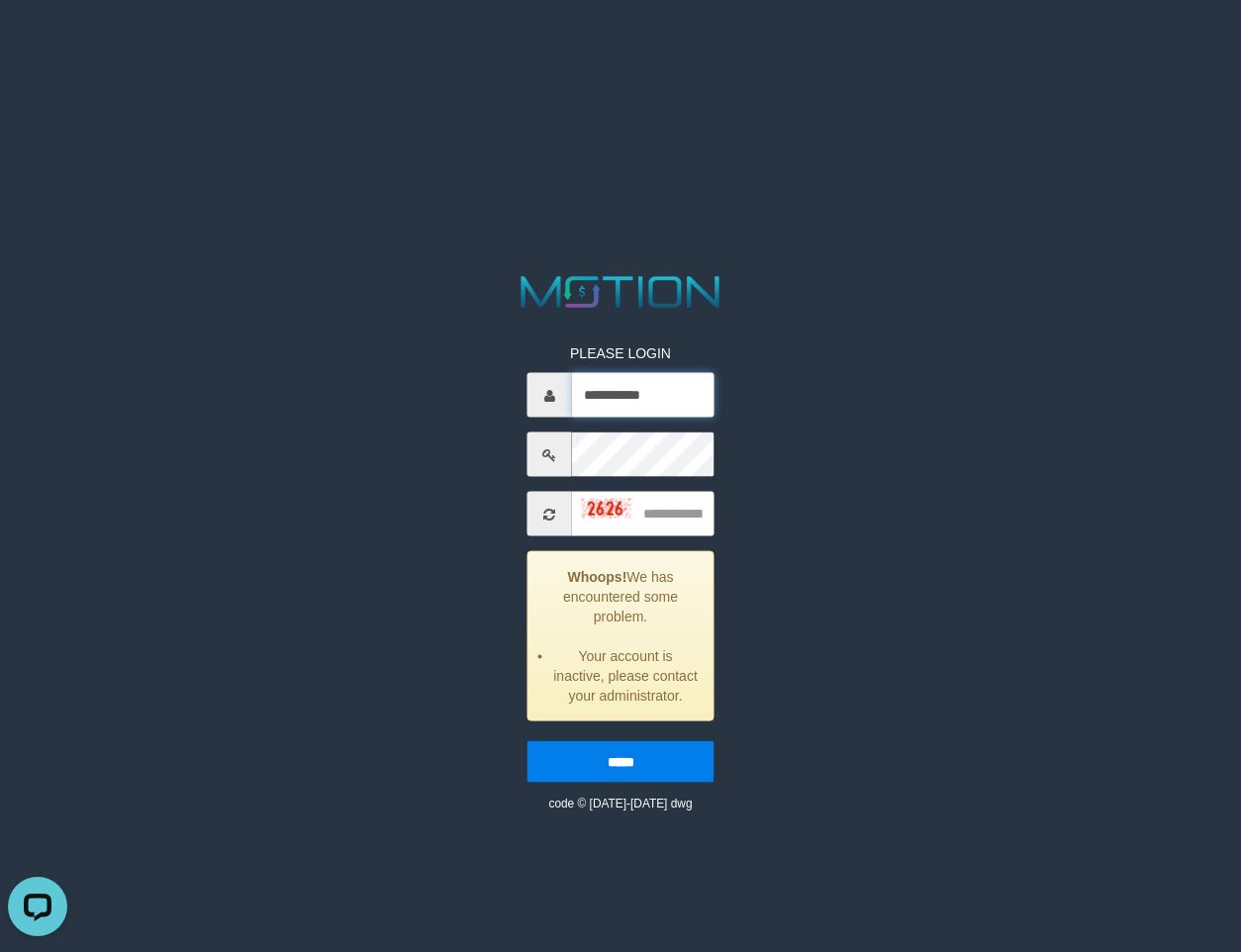 scroll, scrollTop: 0, scrollLeft: 0, axis: both 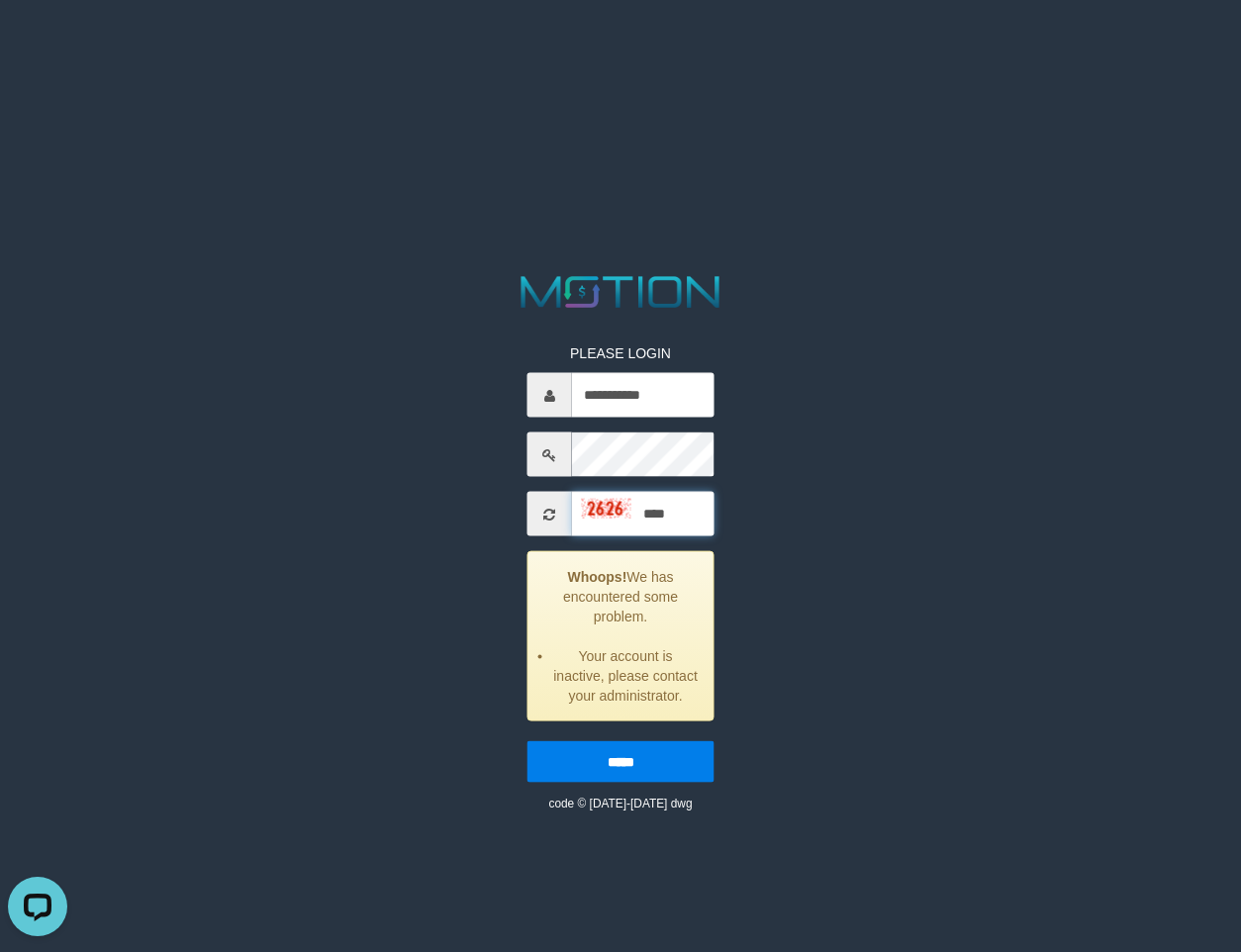 type on "****" 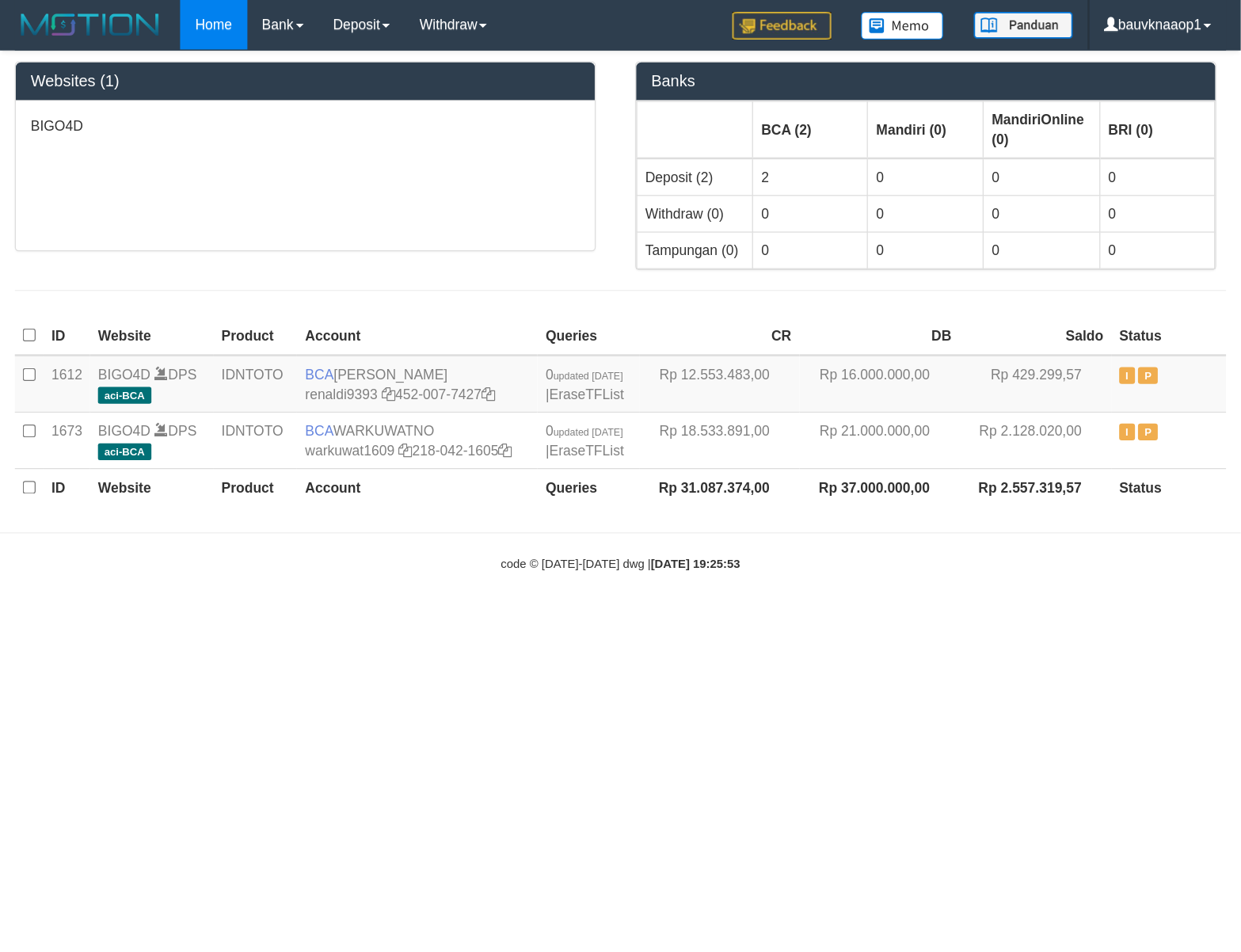scroll, scrollTop: 0, scrollLeft: 0, axis: both 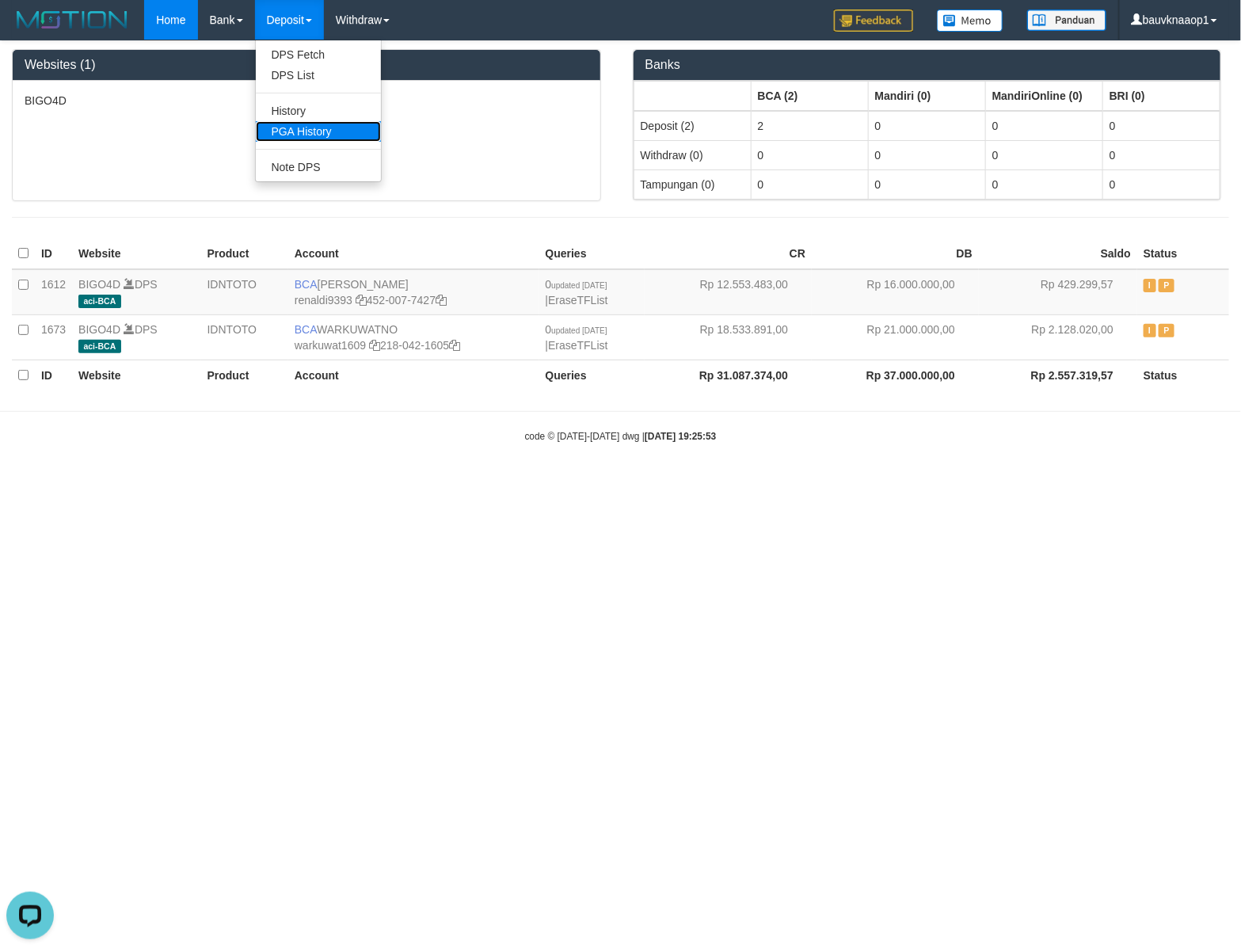 click on "PGA History" at bounding box center (318, 131) 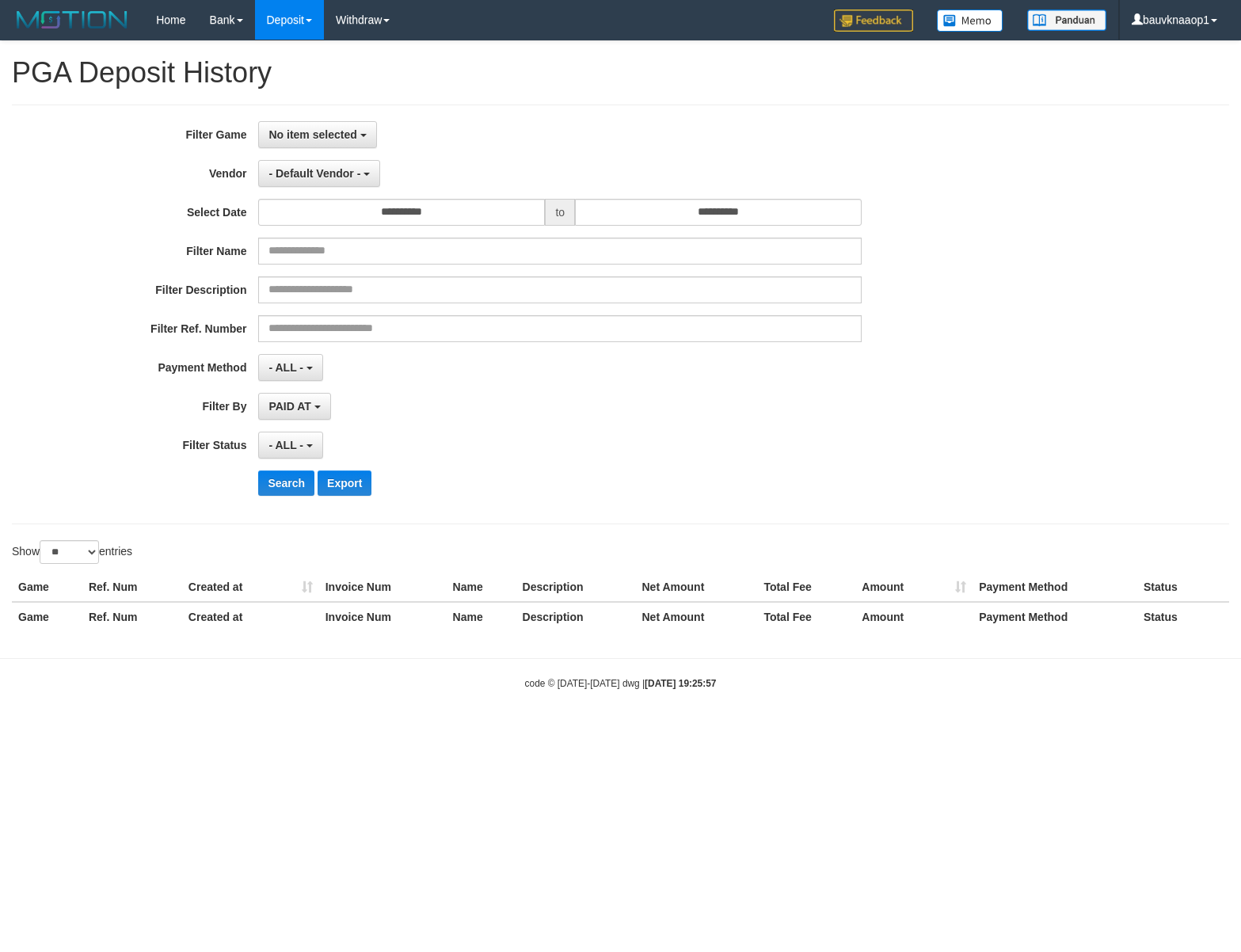 select 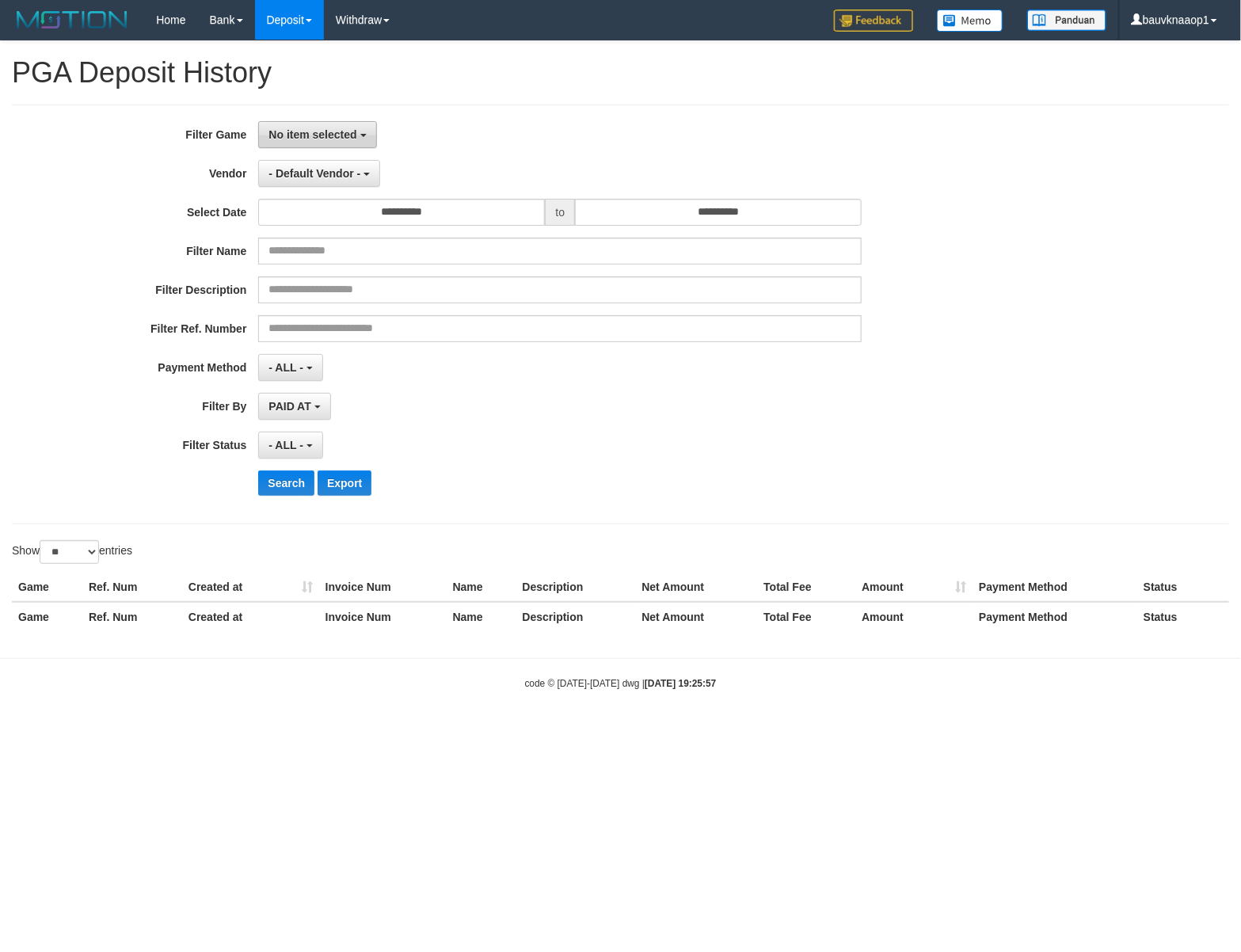 click on "No item selected" at bounding box center (312, 135) 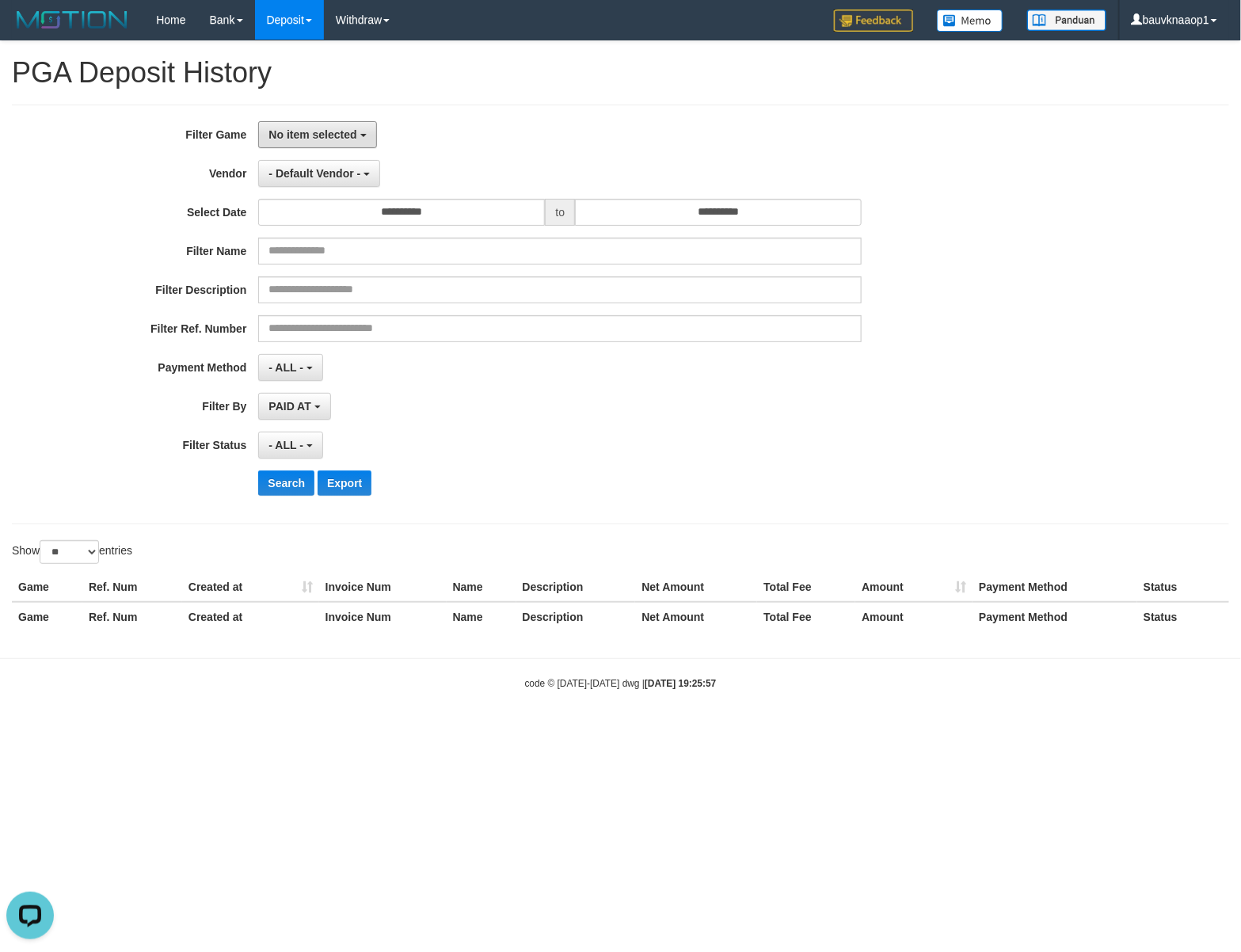 scroll, scrollTop: 0, scrollLeft: 0, axis: both 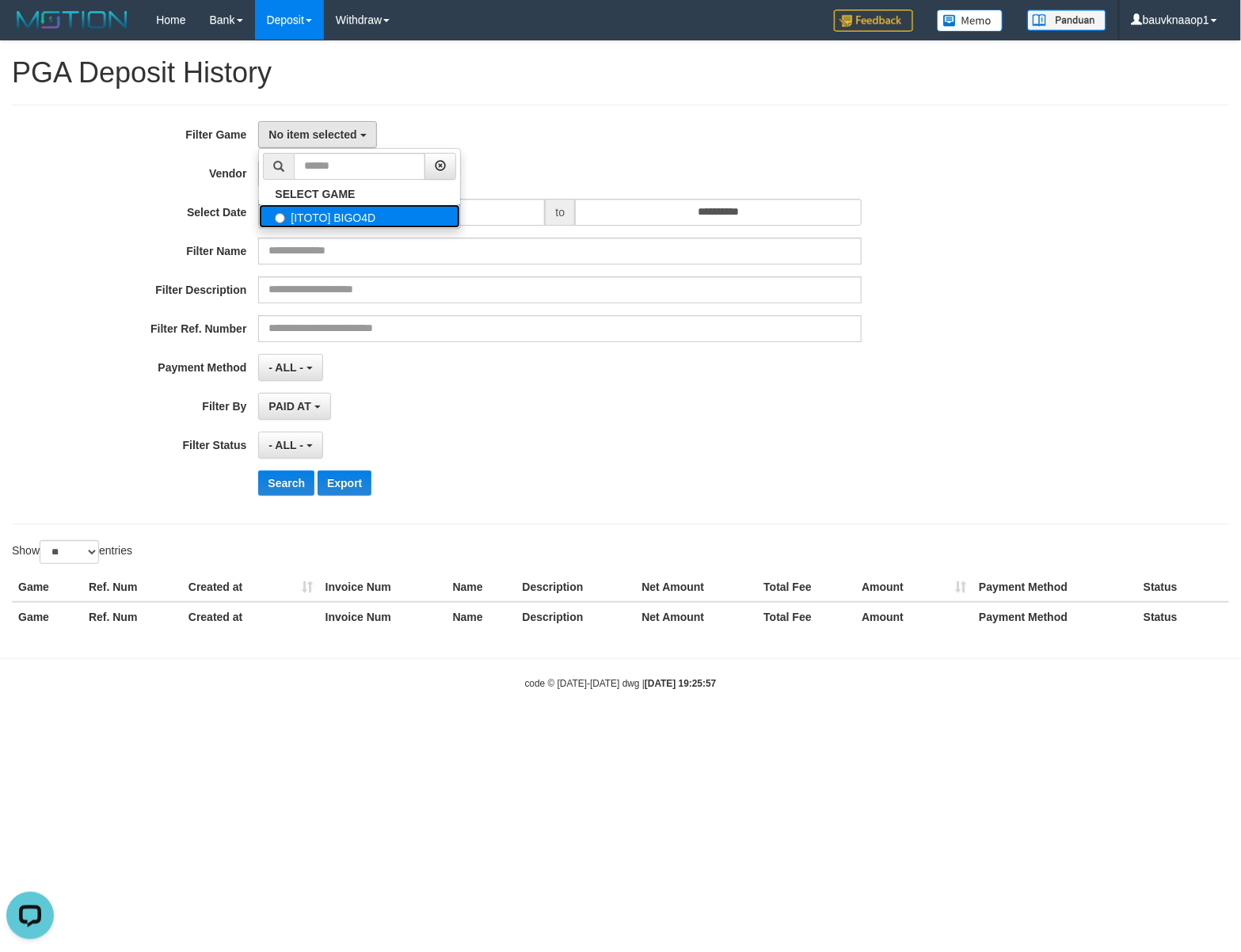 click on "[ITOTO] BIGO4D" at bounding box center [360, 216] 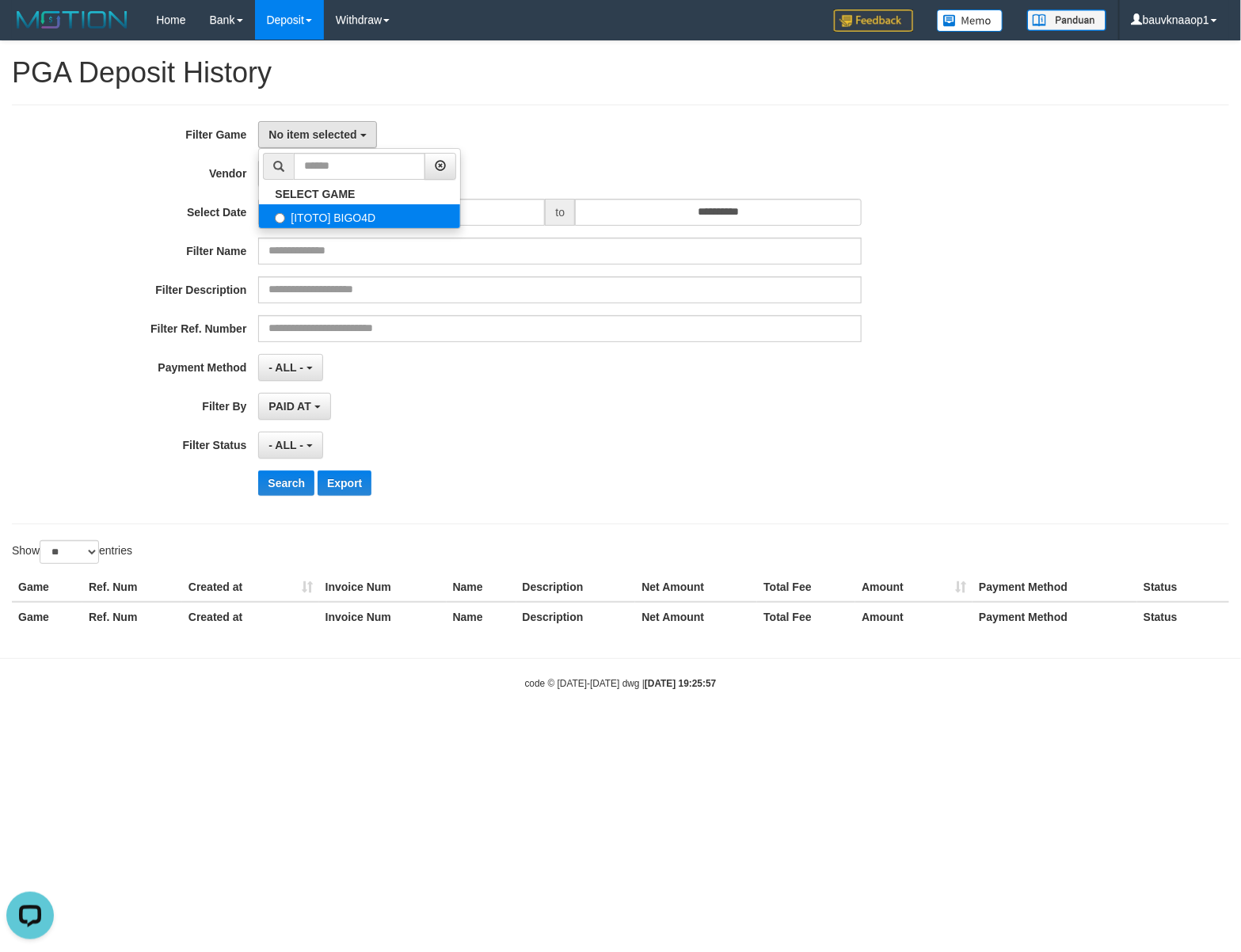 select on "***" 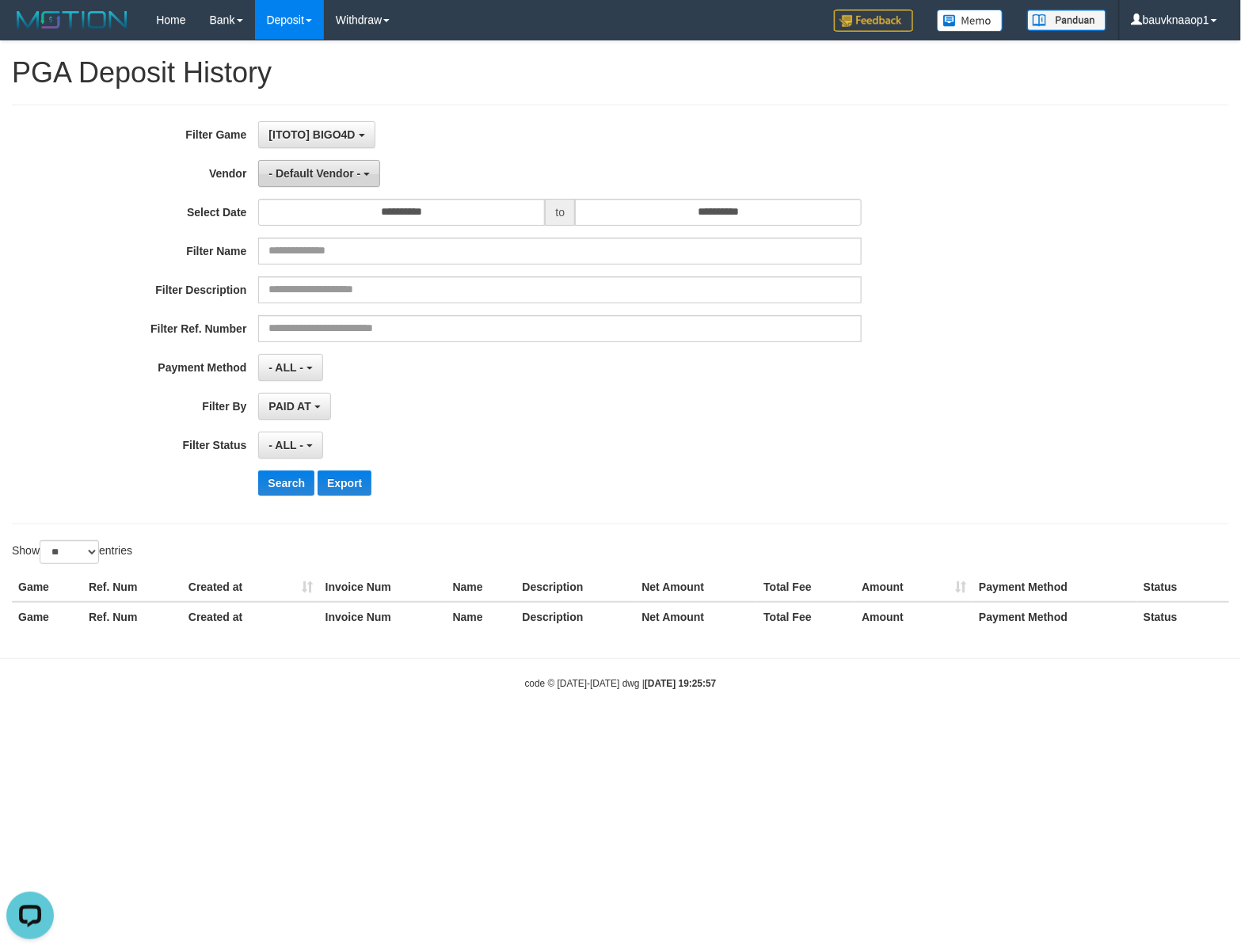 scroll, scrollTop: 13, scrollLeft: 0, axis: vertical 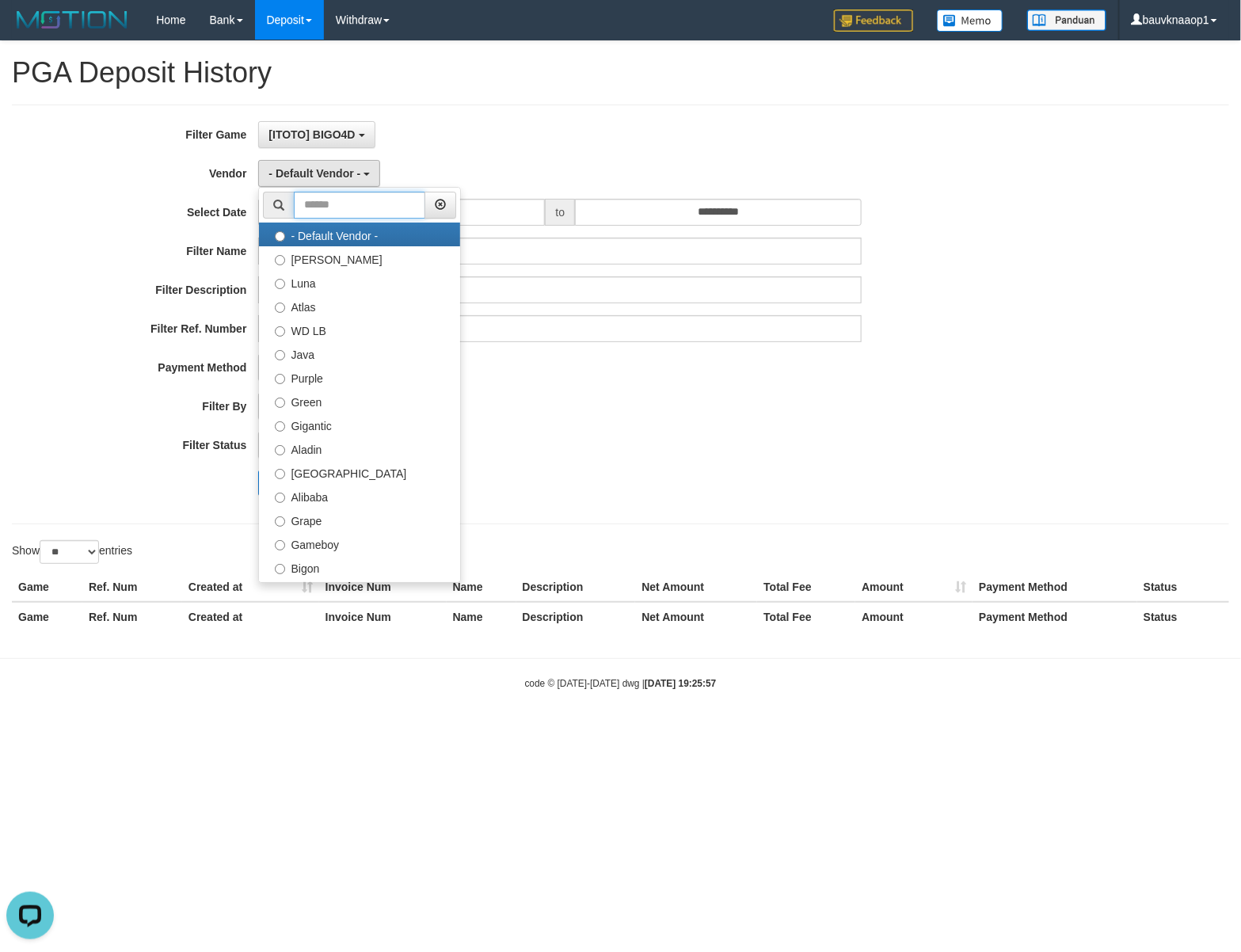 click at bounding box center [360, 205] 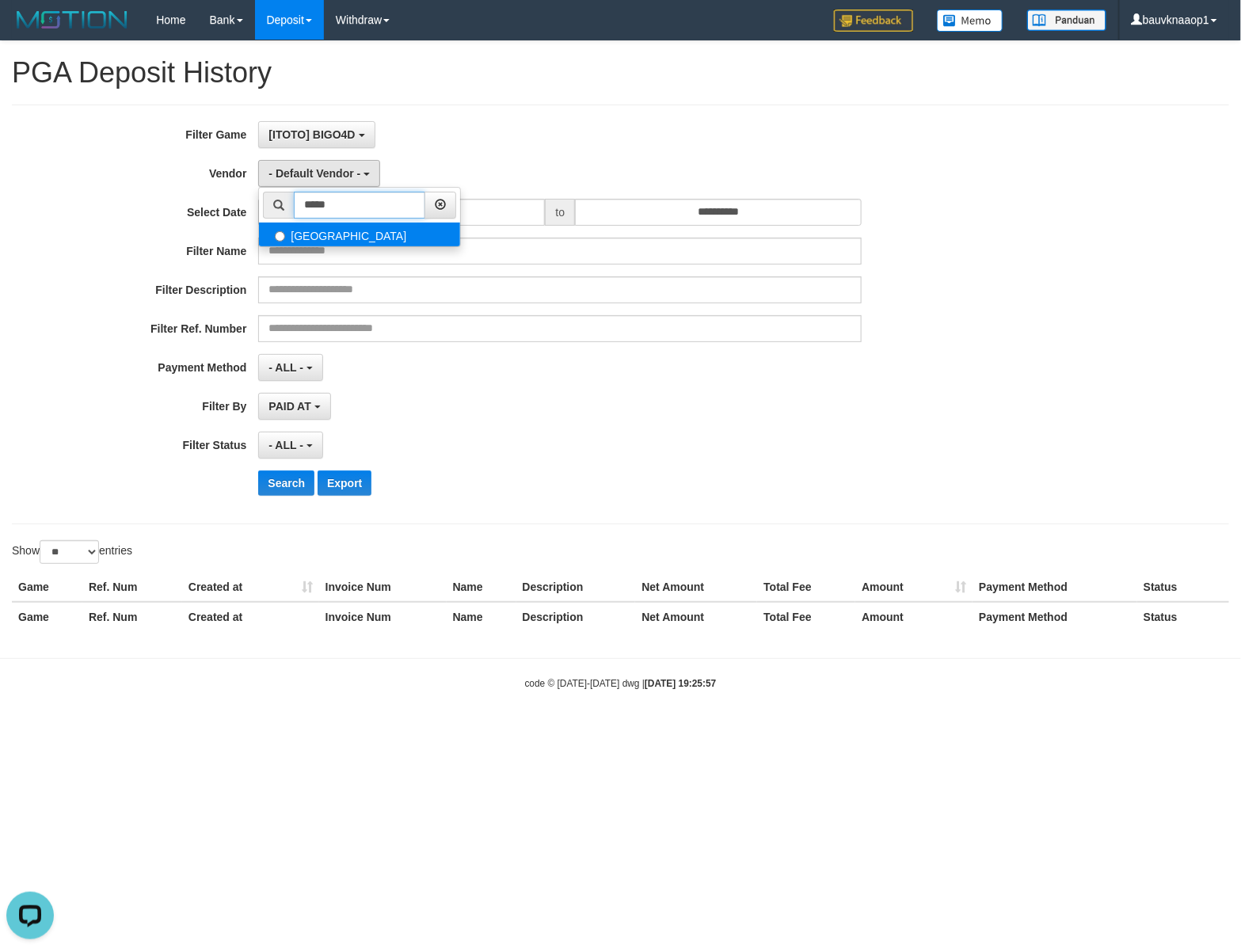 type on "*****" 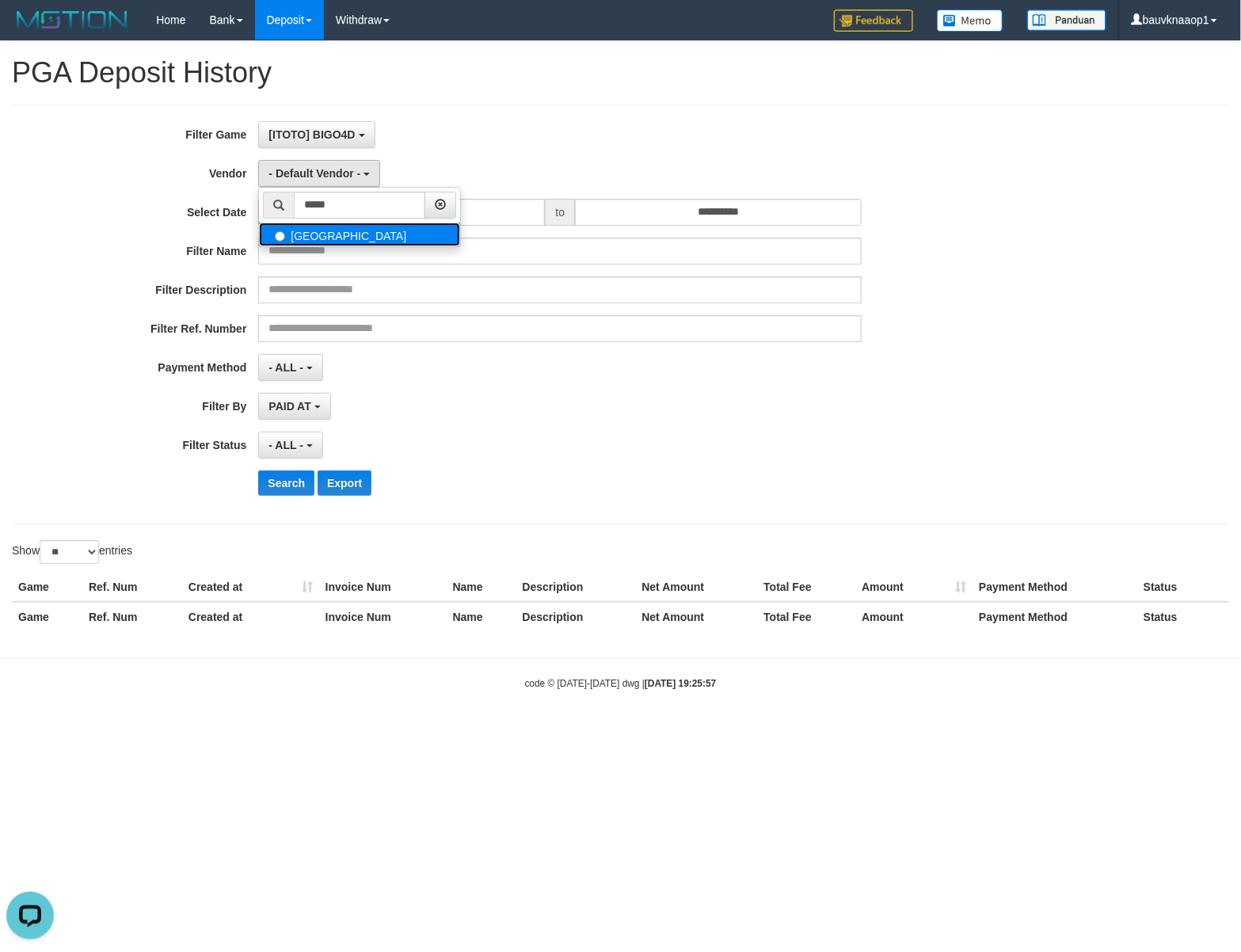 click on "Dubai" at bounding box center [360, 234] 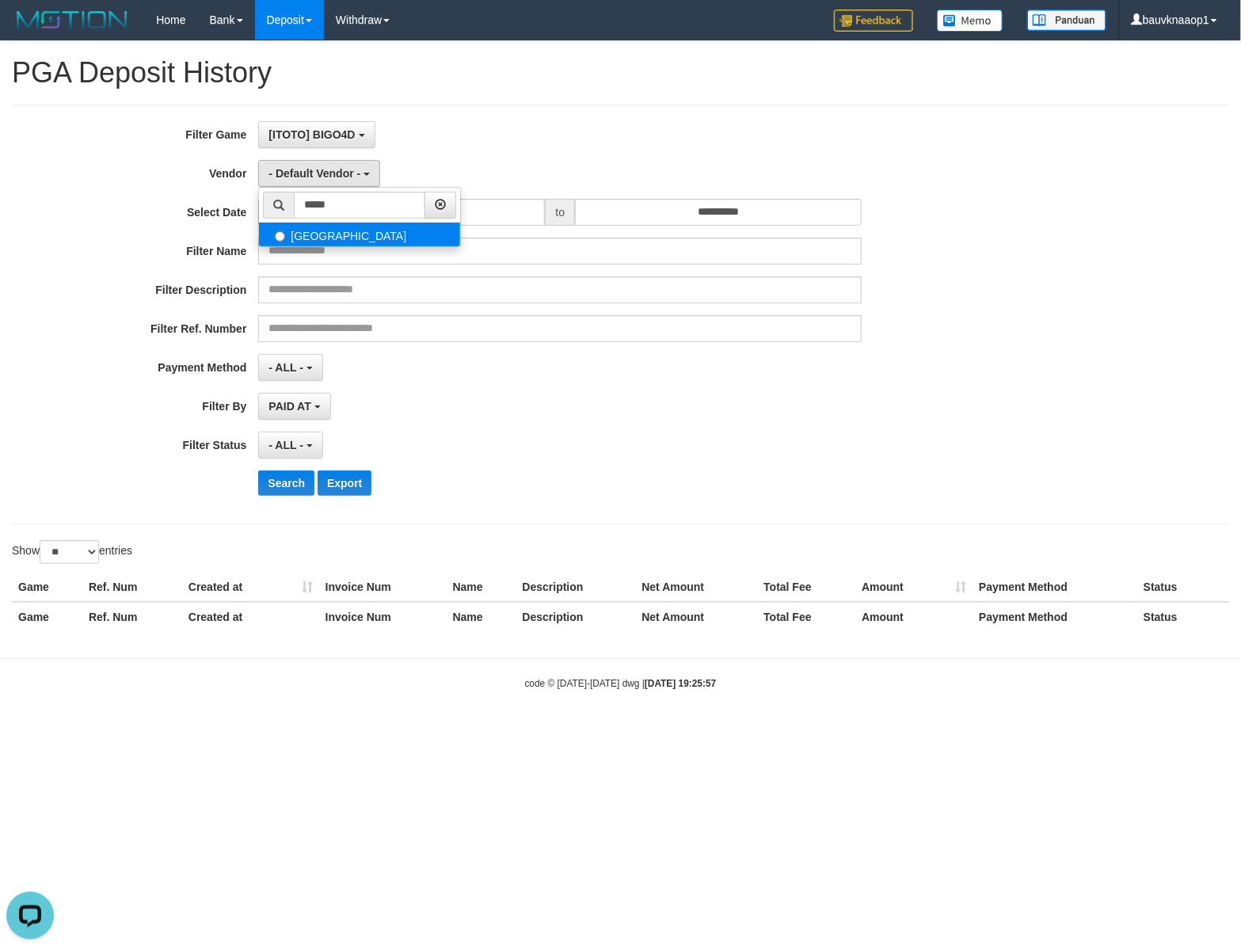 select on "**********" 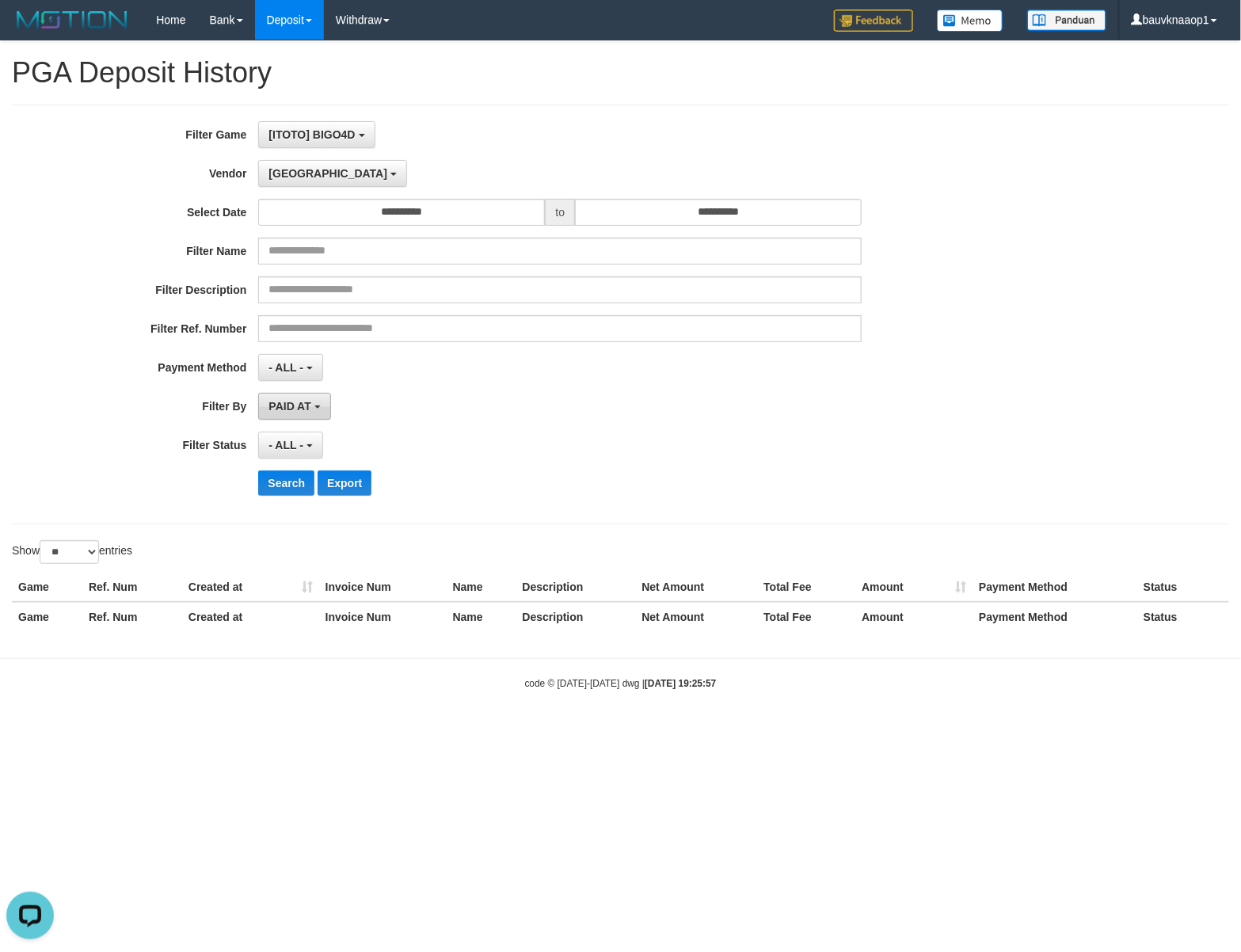 click on "PAID AT" at bounding box center [294, 406] 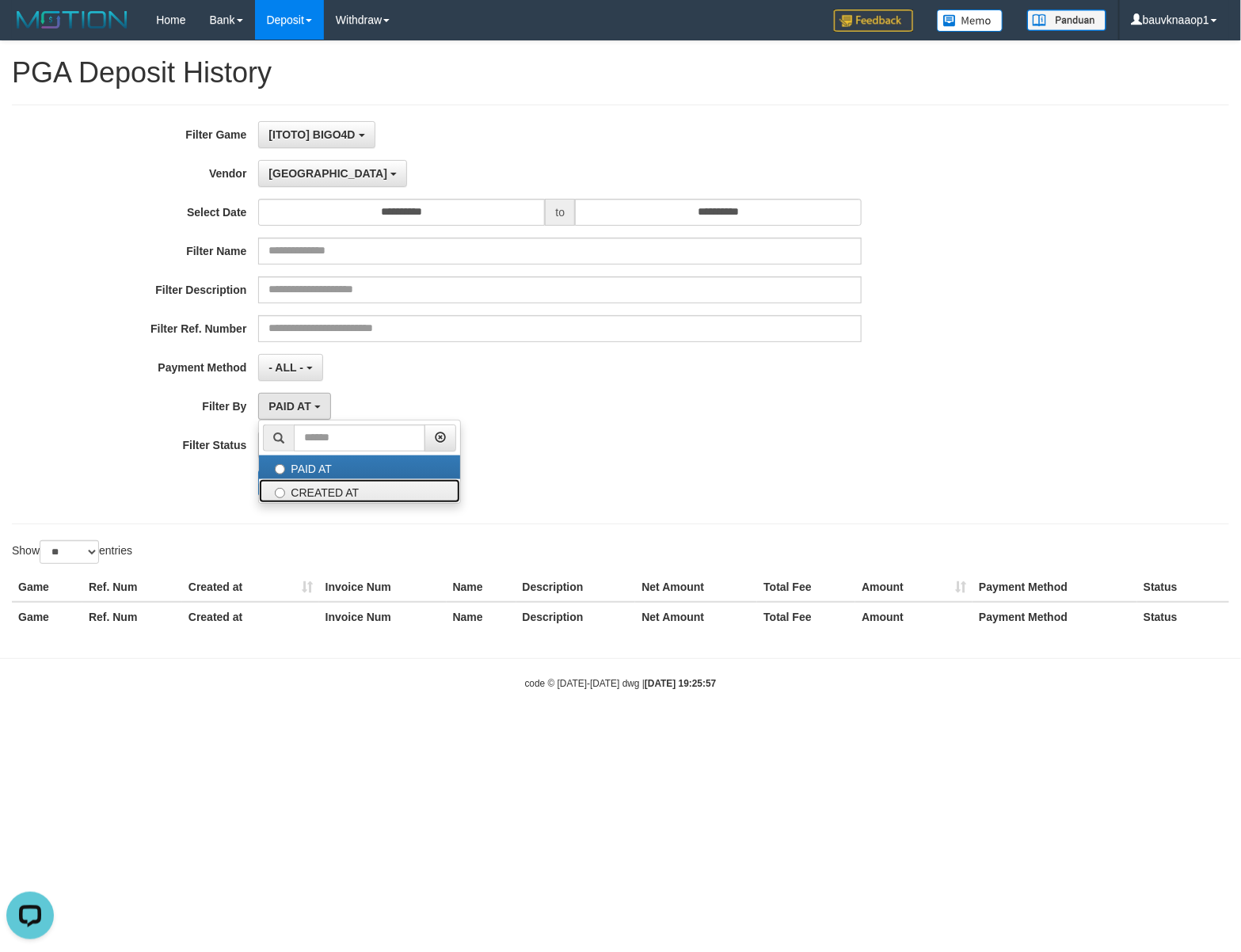 drag, startPoint x: 322, startPoint y: 497, endPoint x: 313, endPoint y: 492, distance: 10.29563 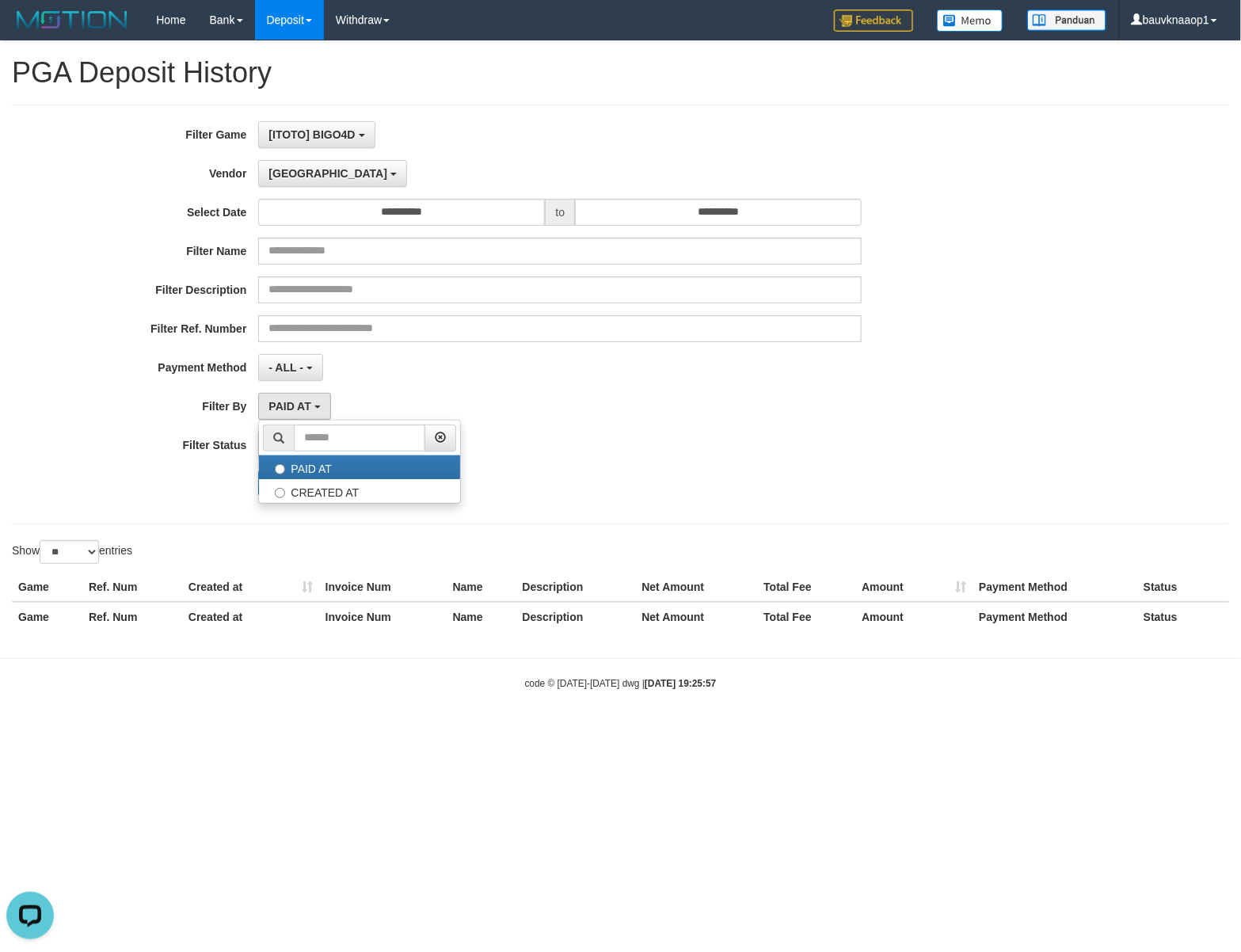 select on "*" 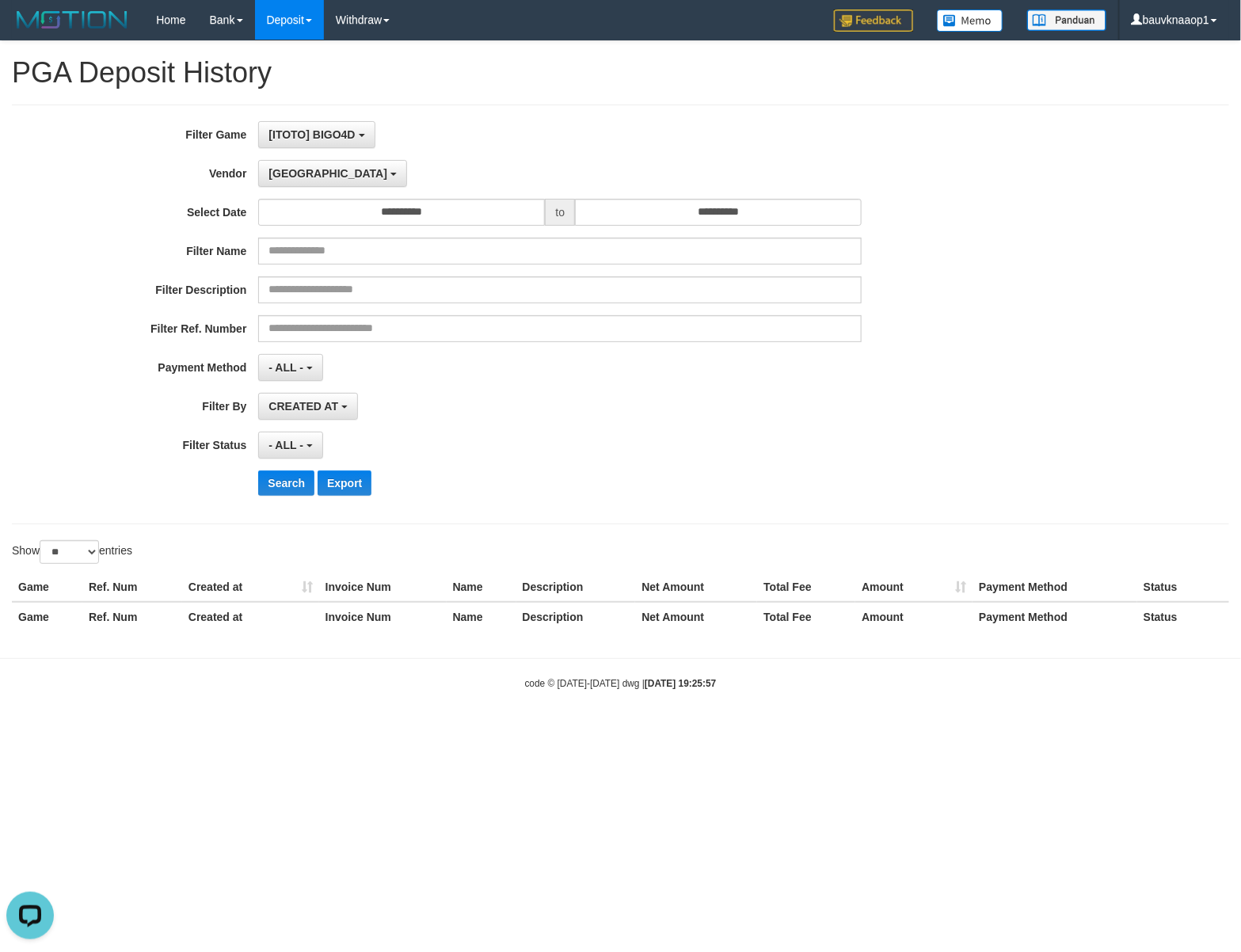 click on "**********" at bounding box center (517, 314) 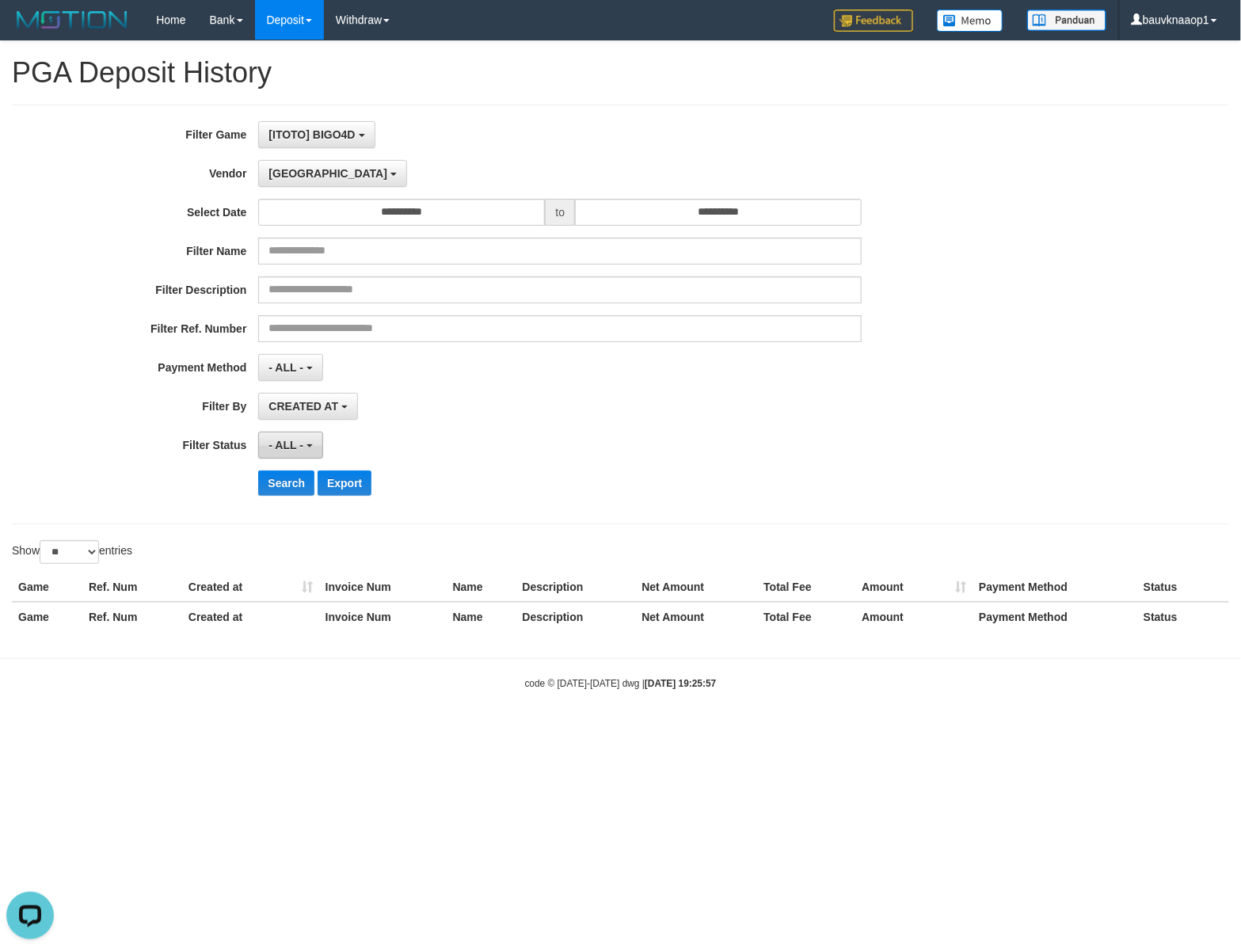 click on "- ALL -" at bounding box center [286, 445] 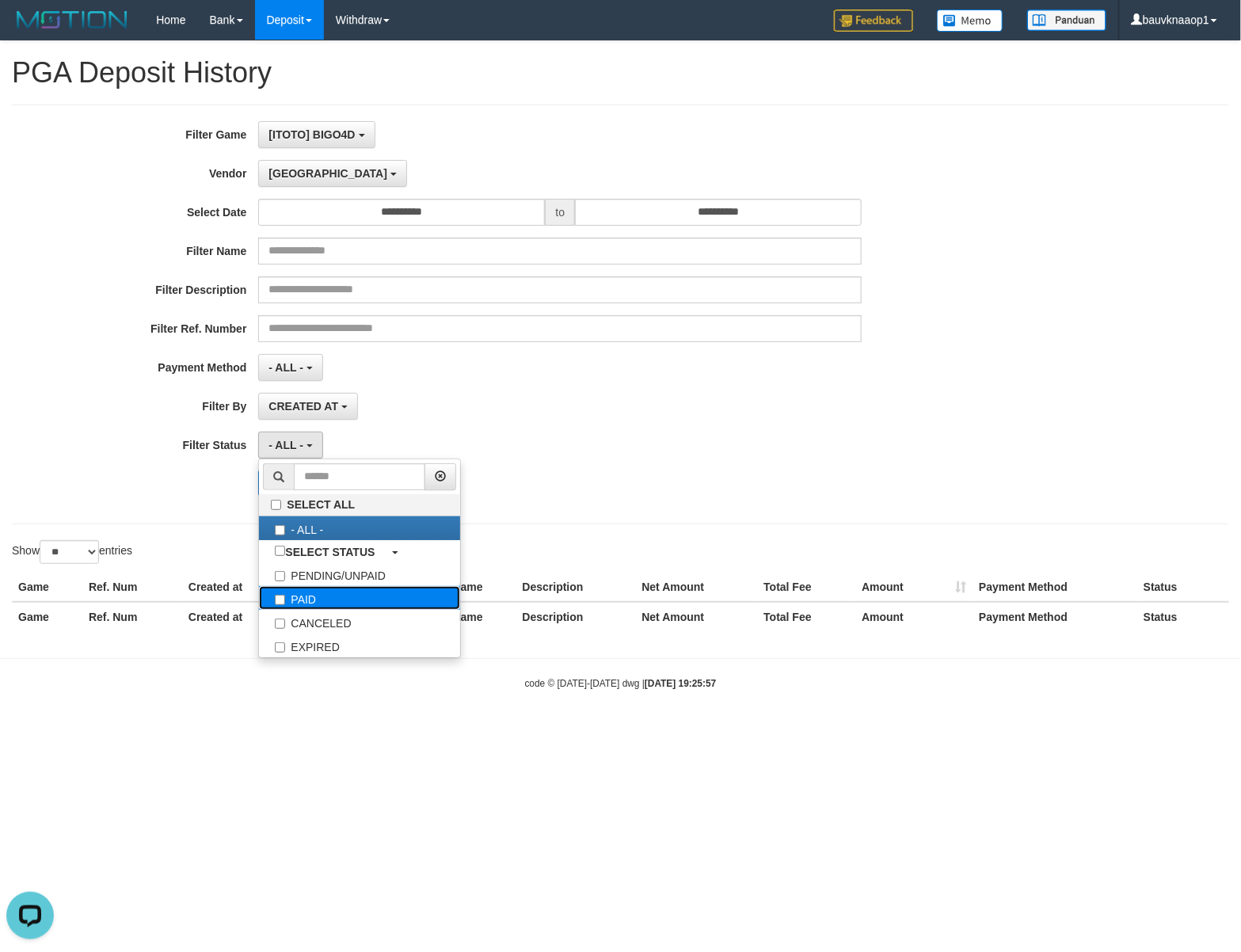 click on "PAID" at bounding box center (360, 598) 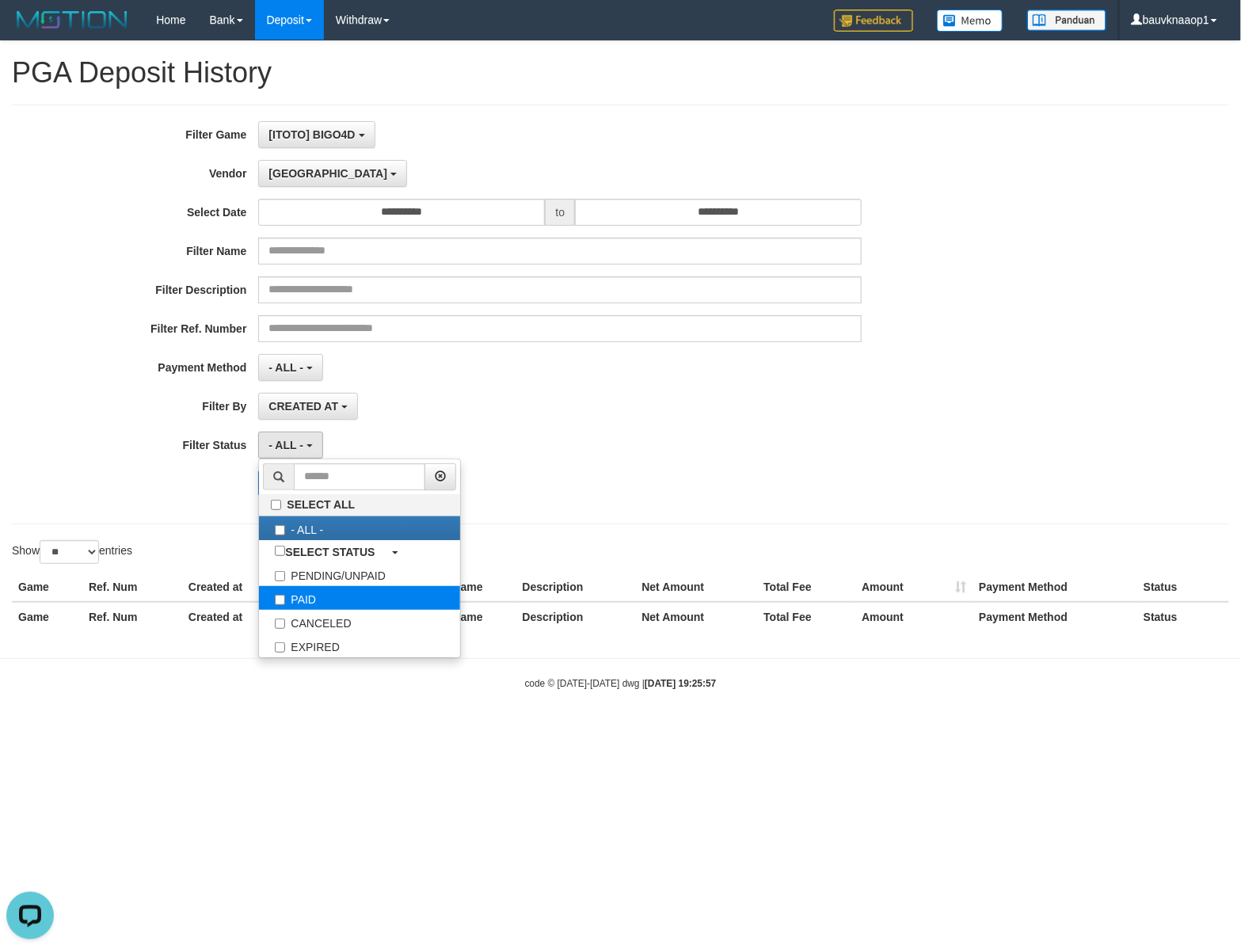 select on "*" 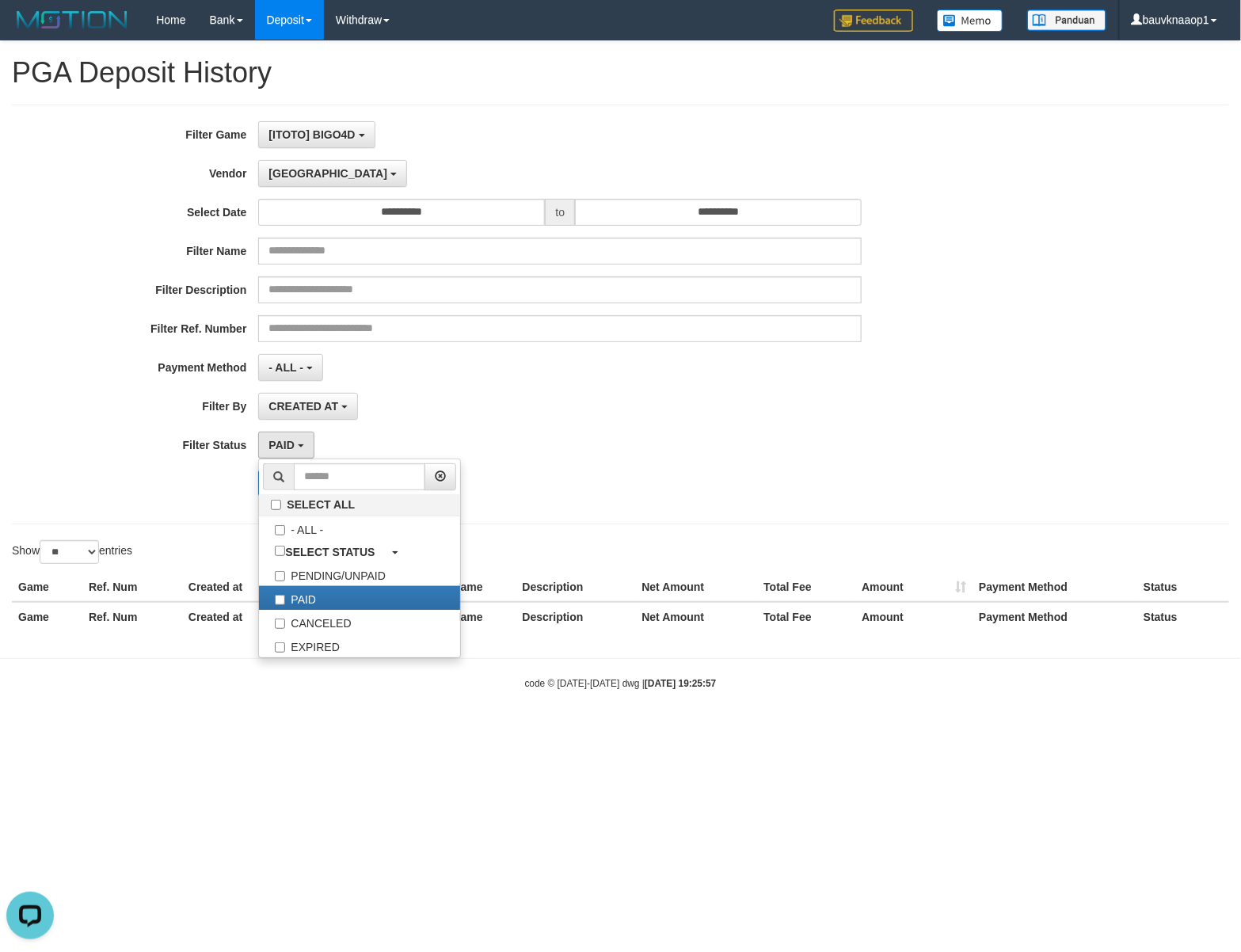 click on "**********" at bounding box center (517, 445) 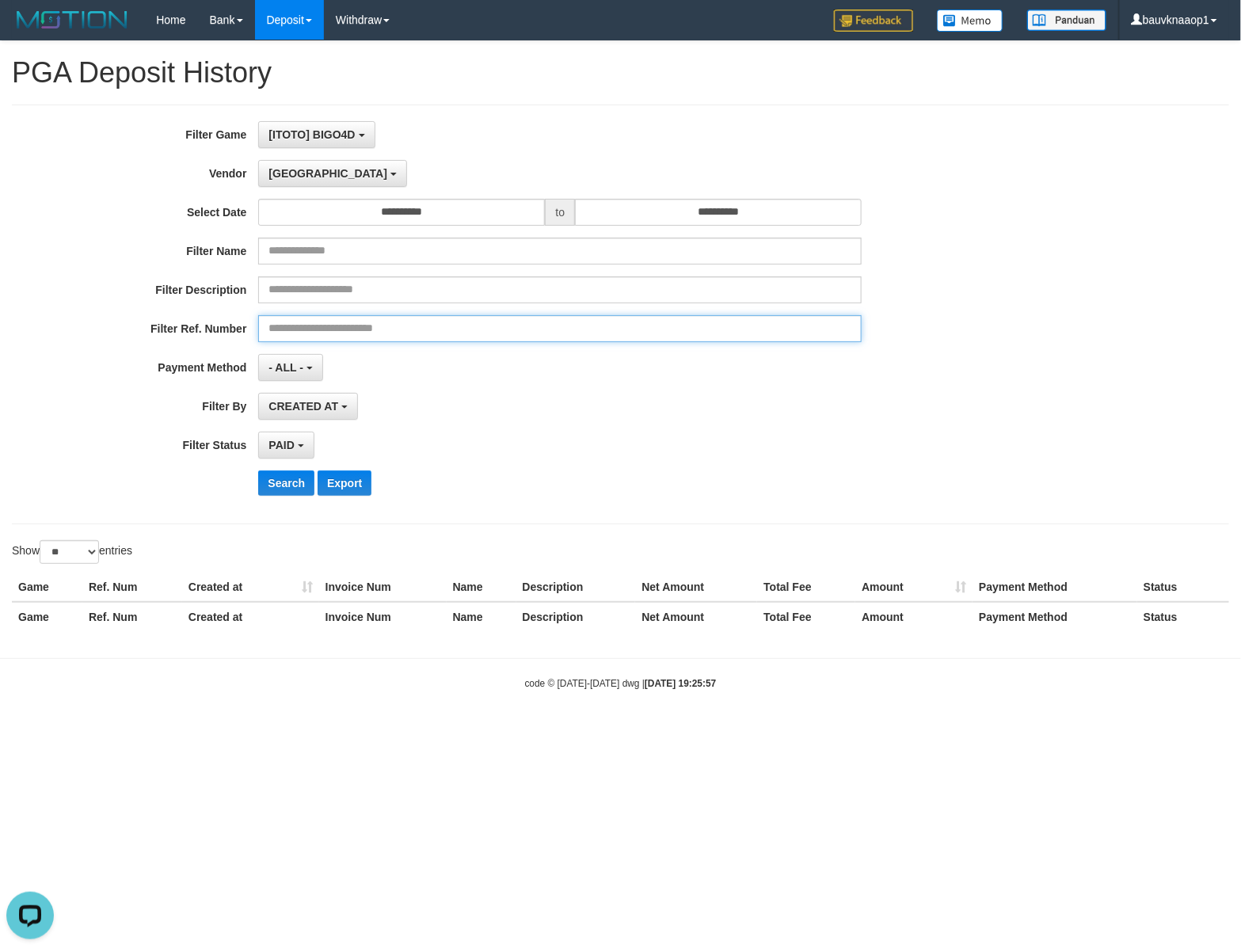 click at bounding box center [560, 329] 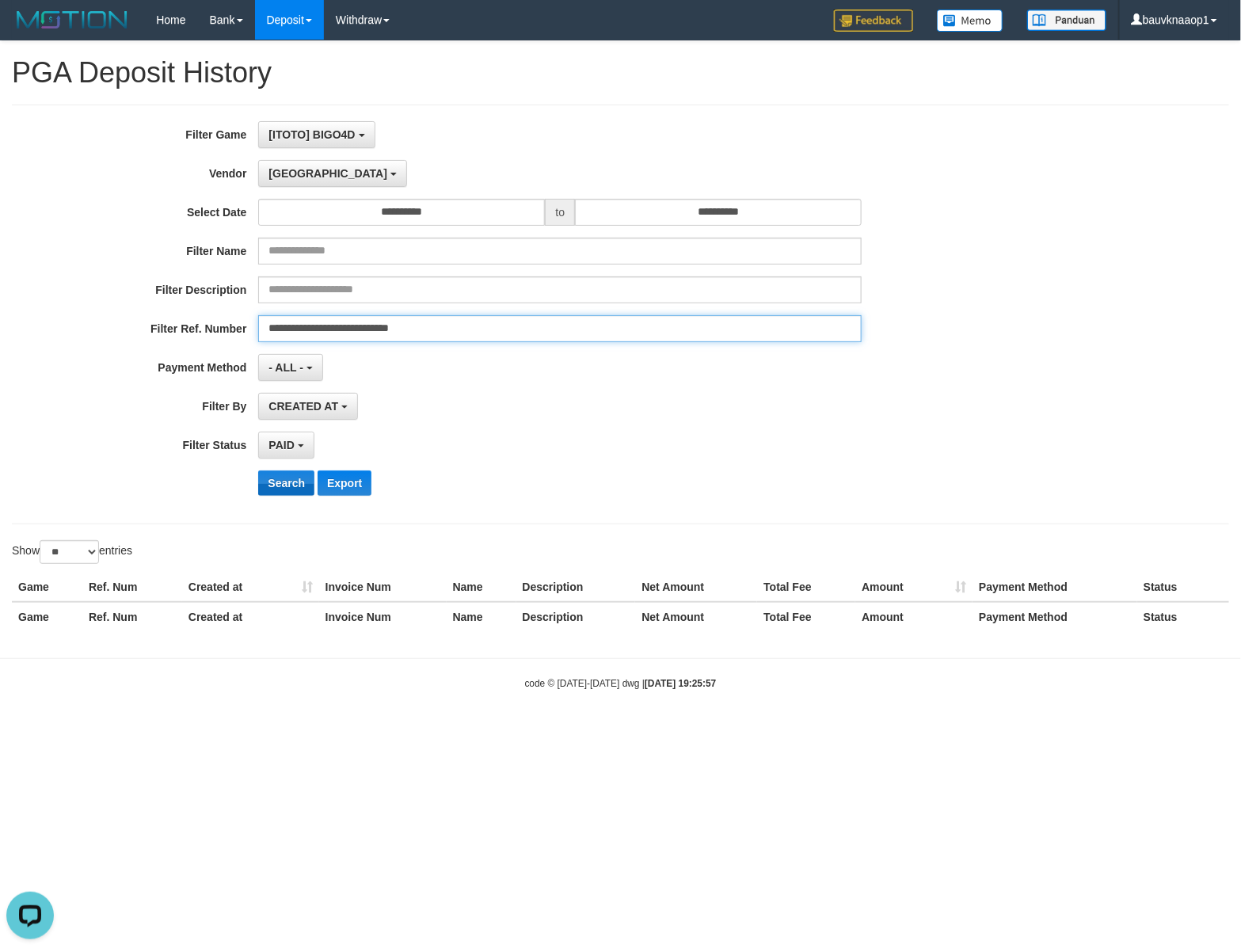 type on "**********" 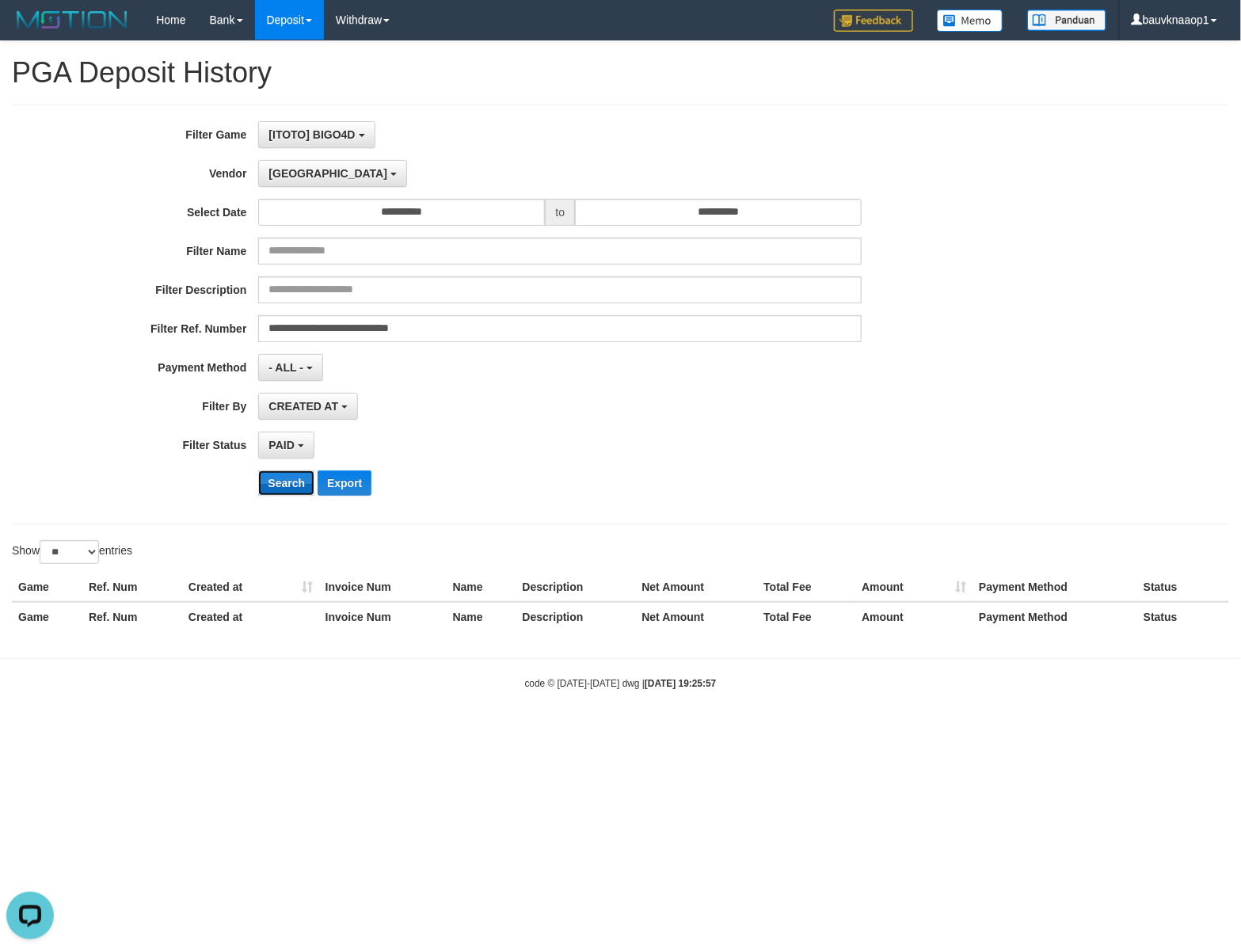 click on "Search" at bounding box center [286, 483] 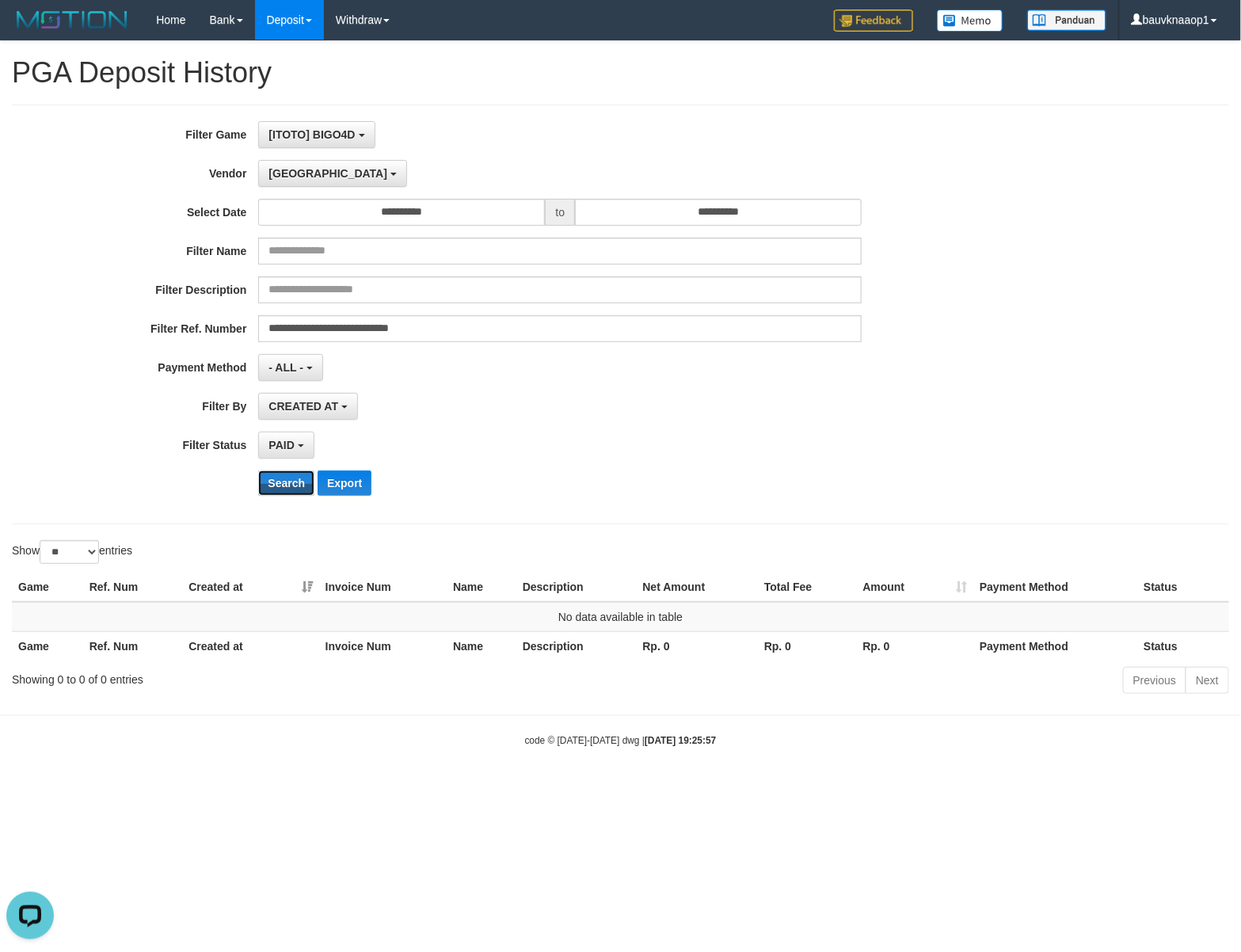 type 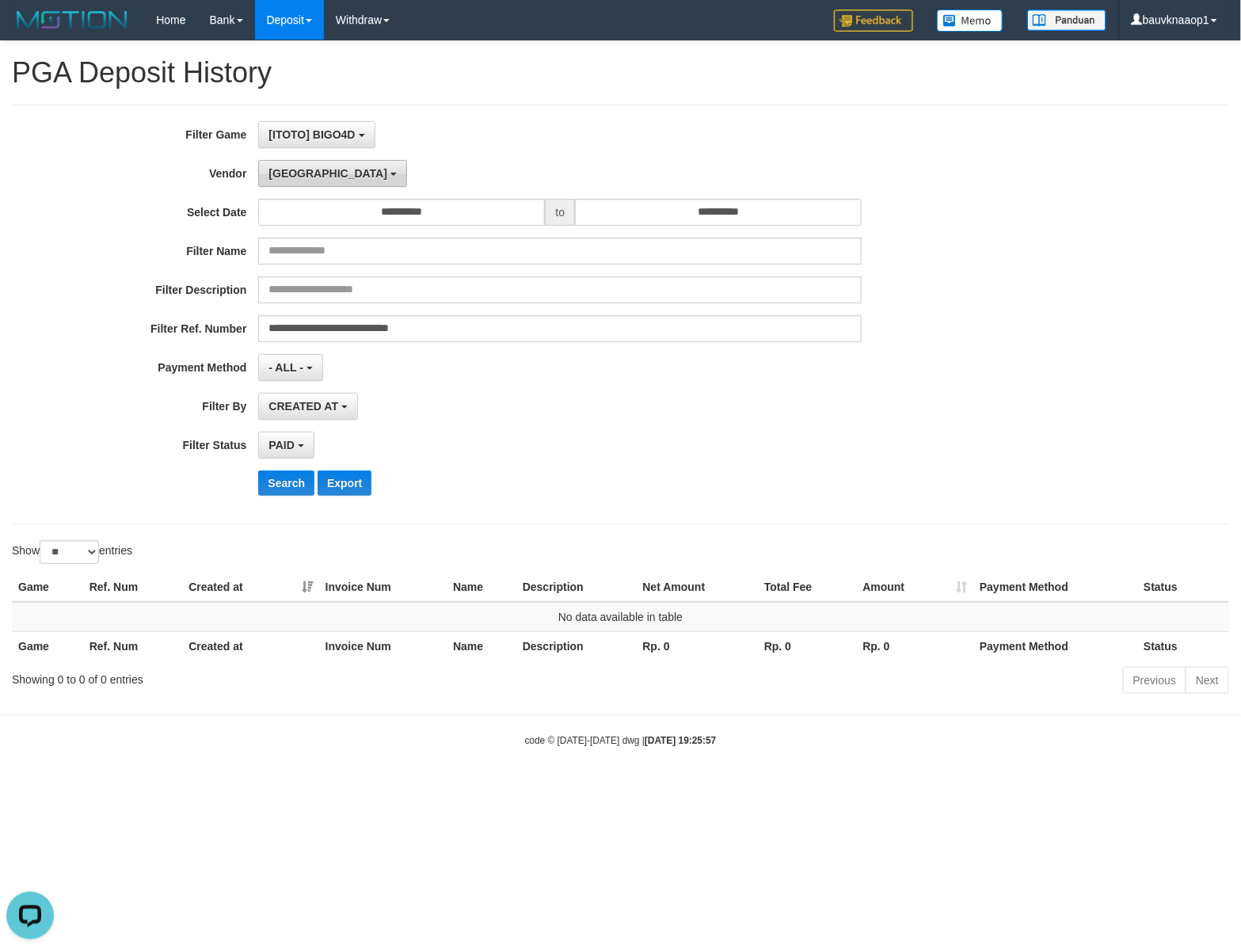 click on "Dubai" at bounding box center [328, 173] 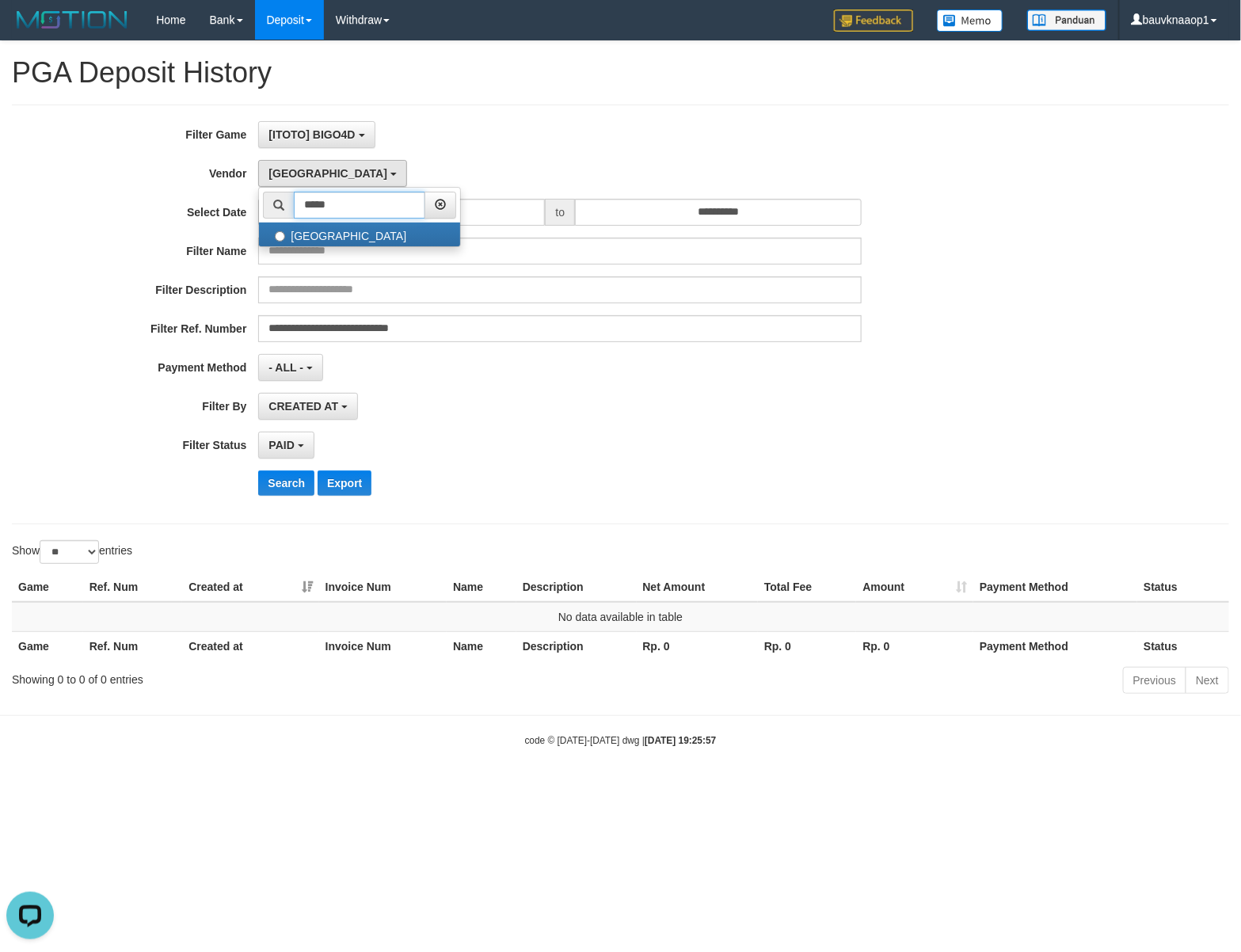 click on "*****" at bounding box center (360, 205) 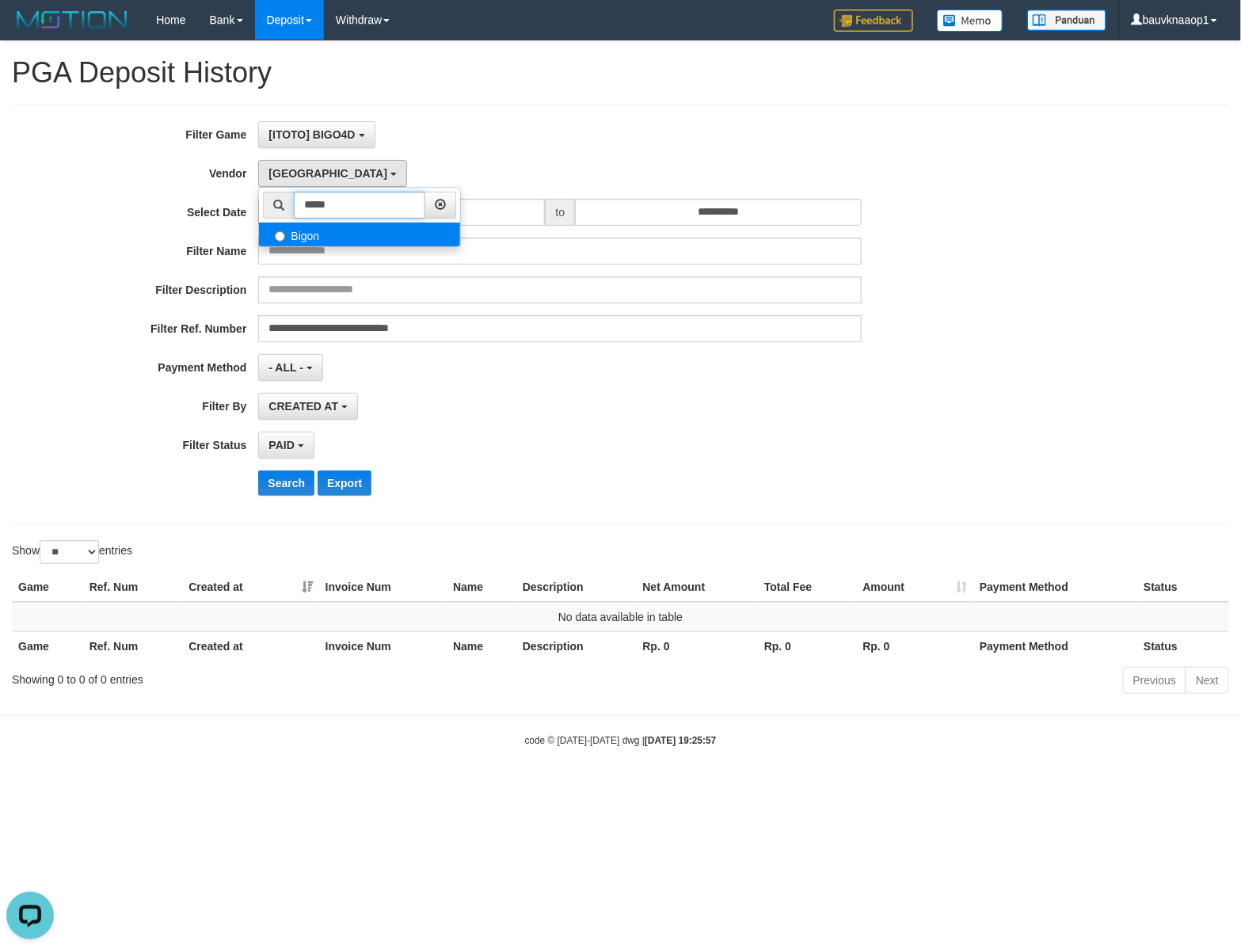 type on "*****" 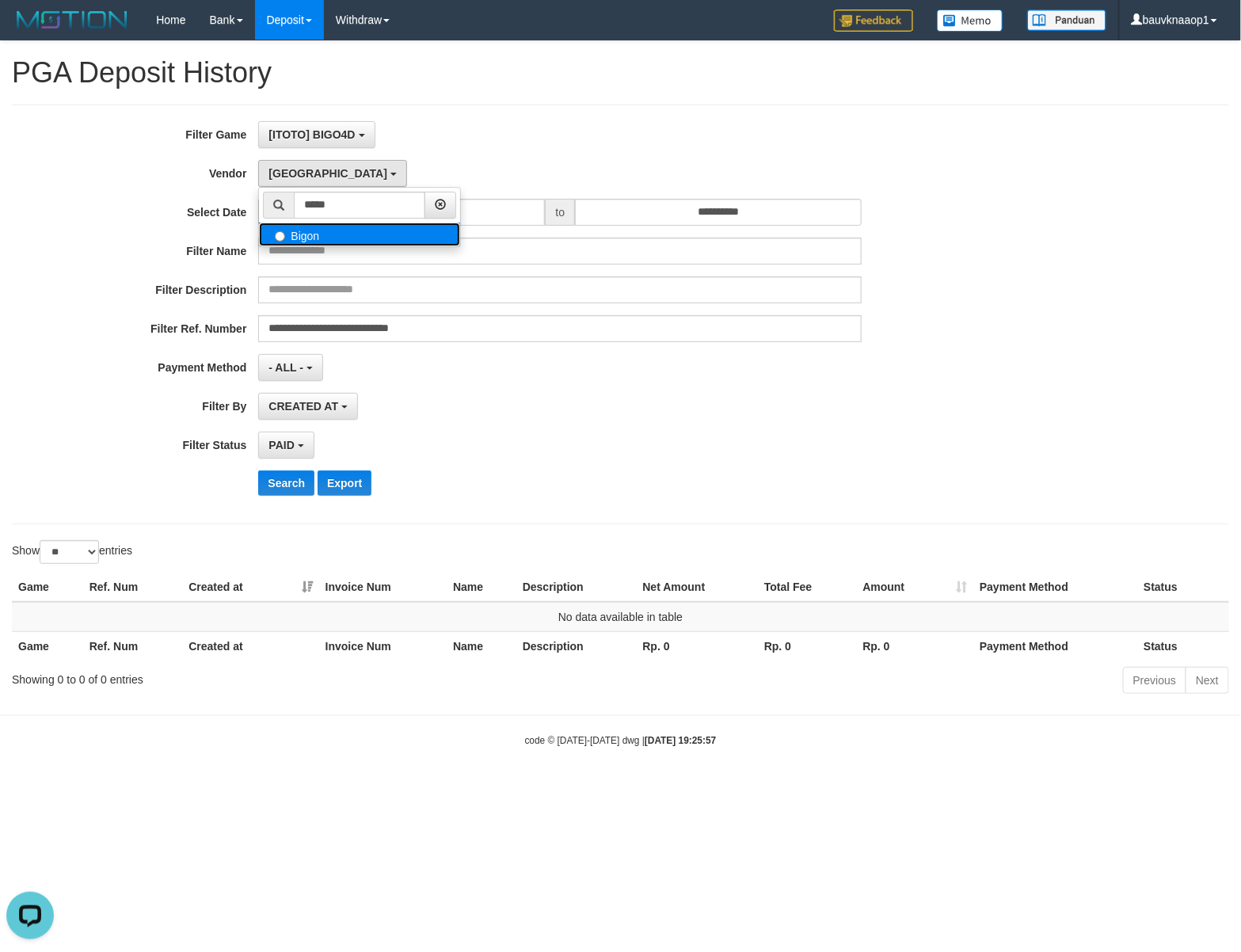 click on "Bigon" at bounding box center (360, 234) 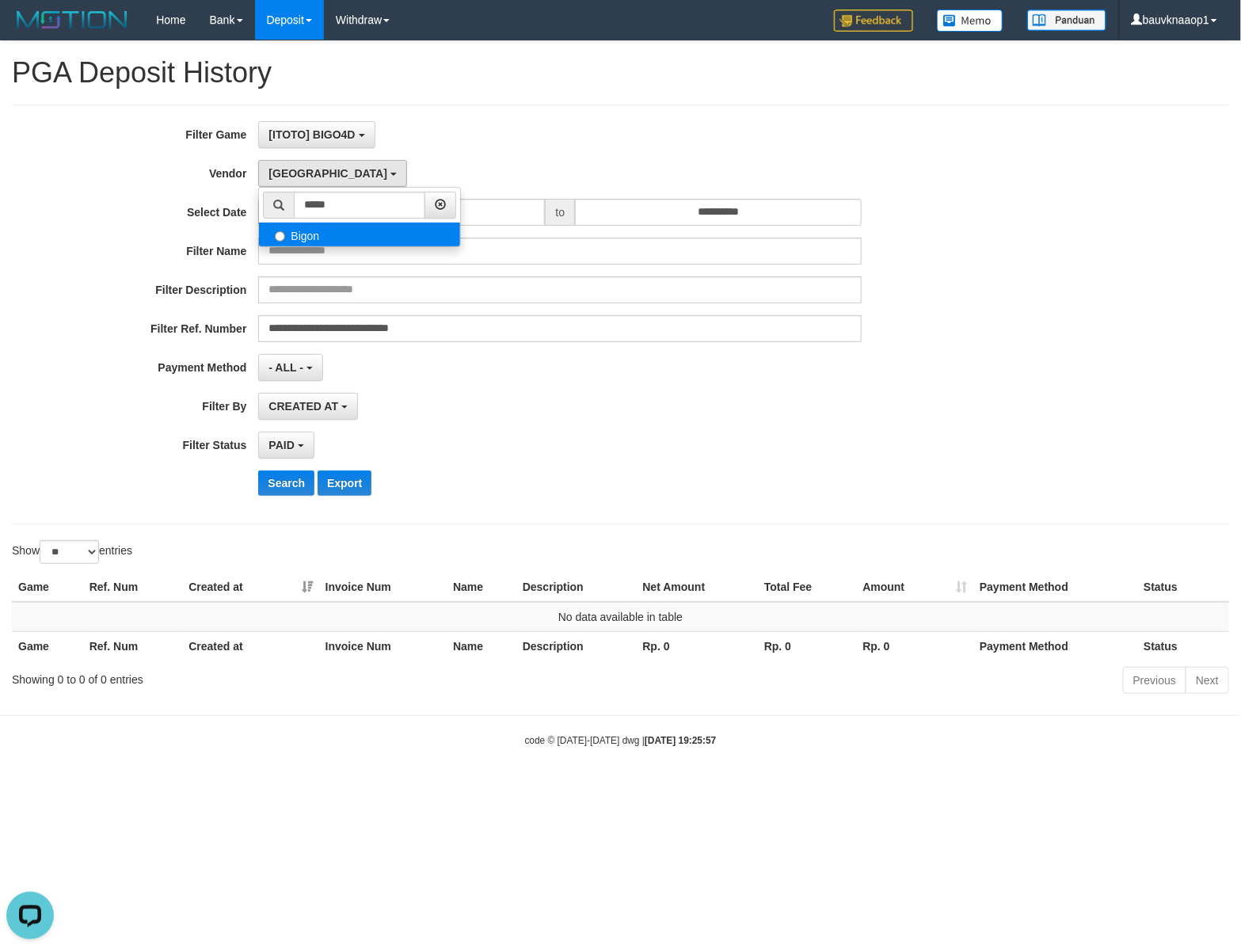 select on "**********" 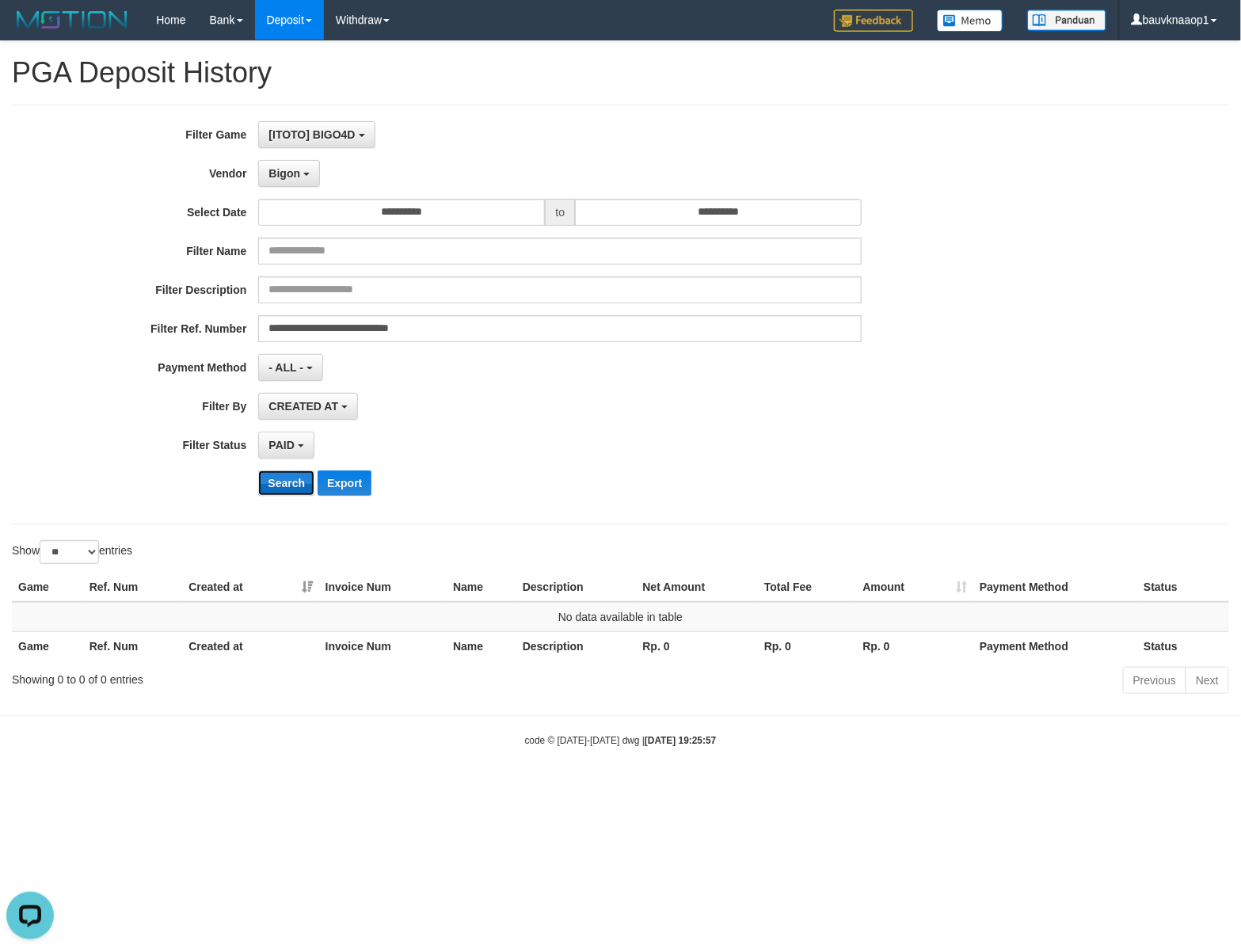 click on "Search" at bounding box center [286, 483] 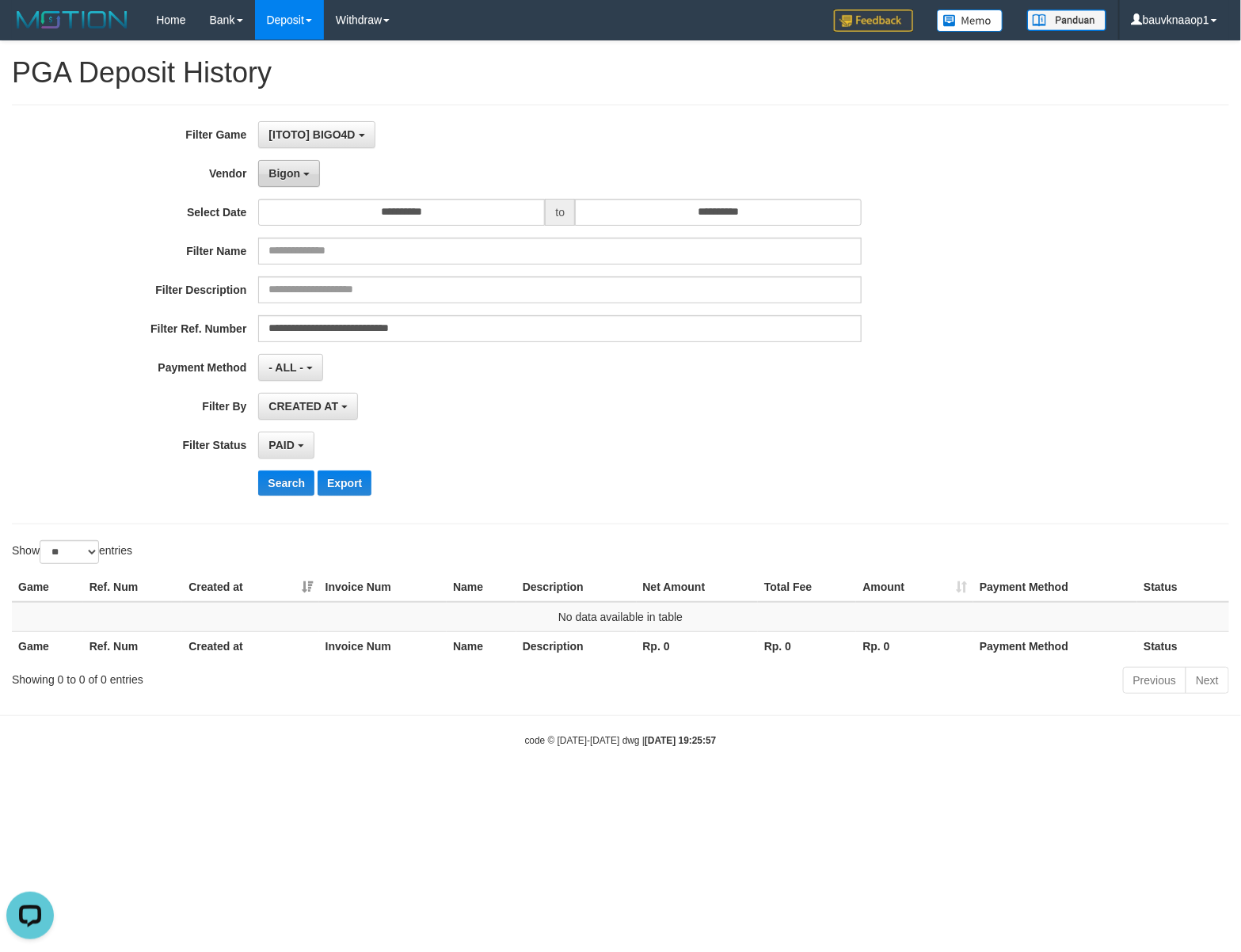 click on "Bigon" at bounding box center [289, 173] 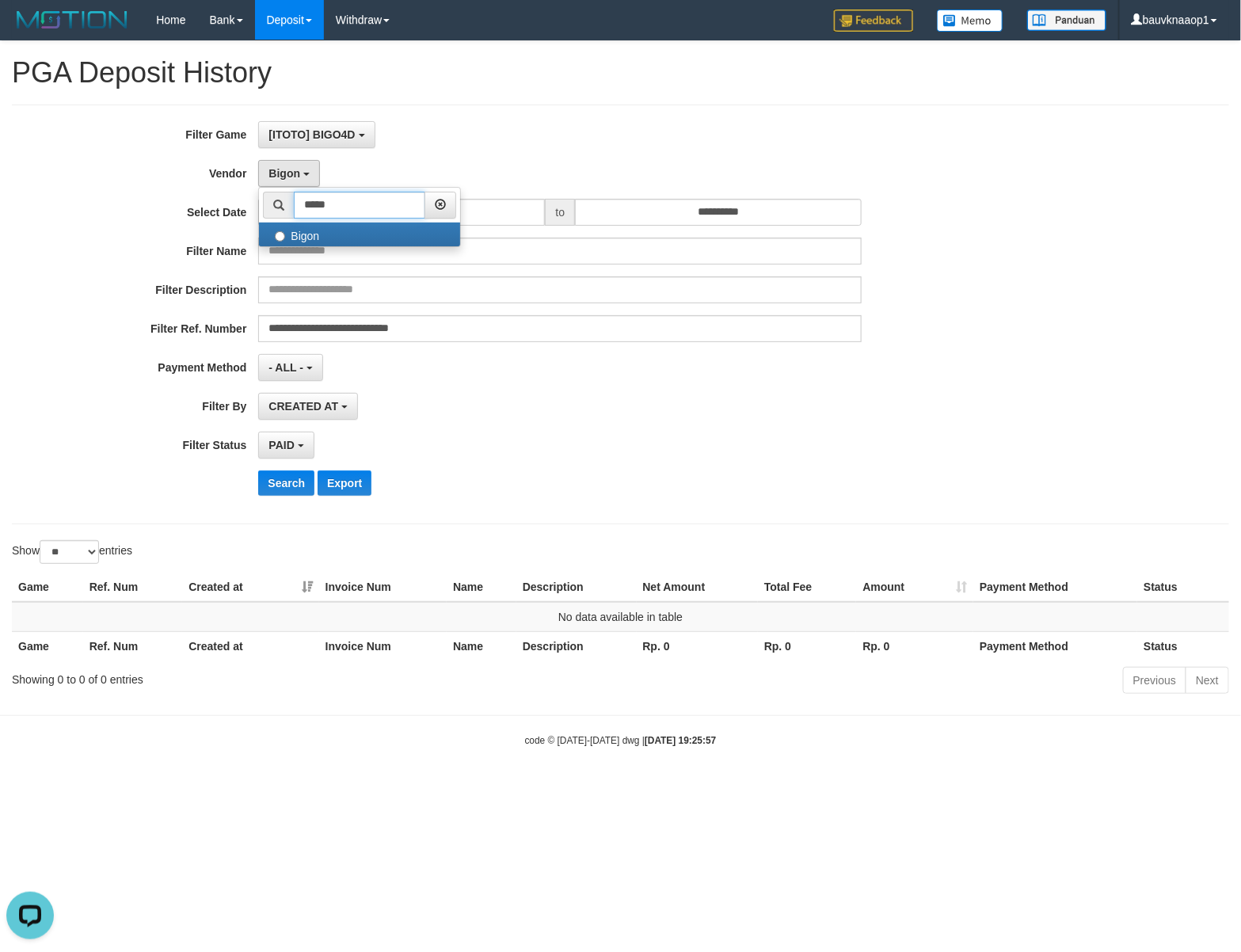 click on "*****" at bounding box center [360, 205] 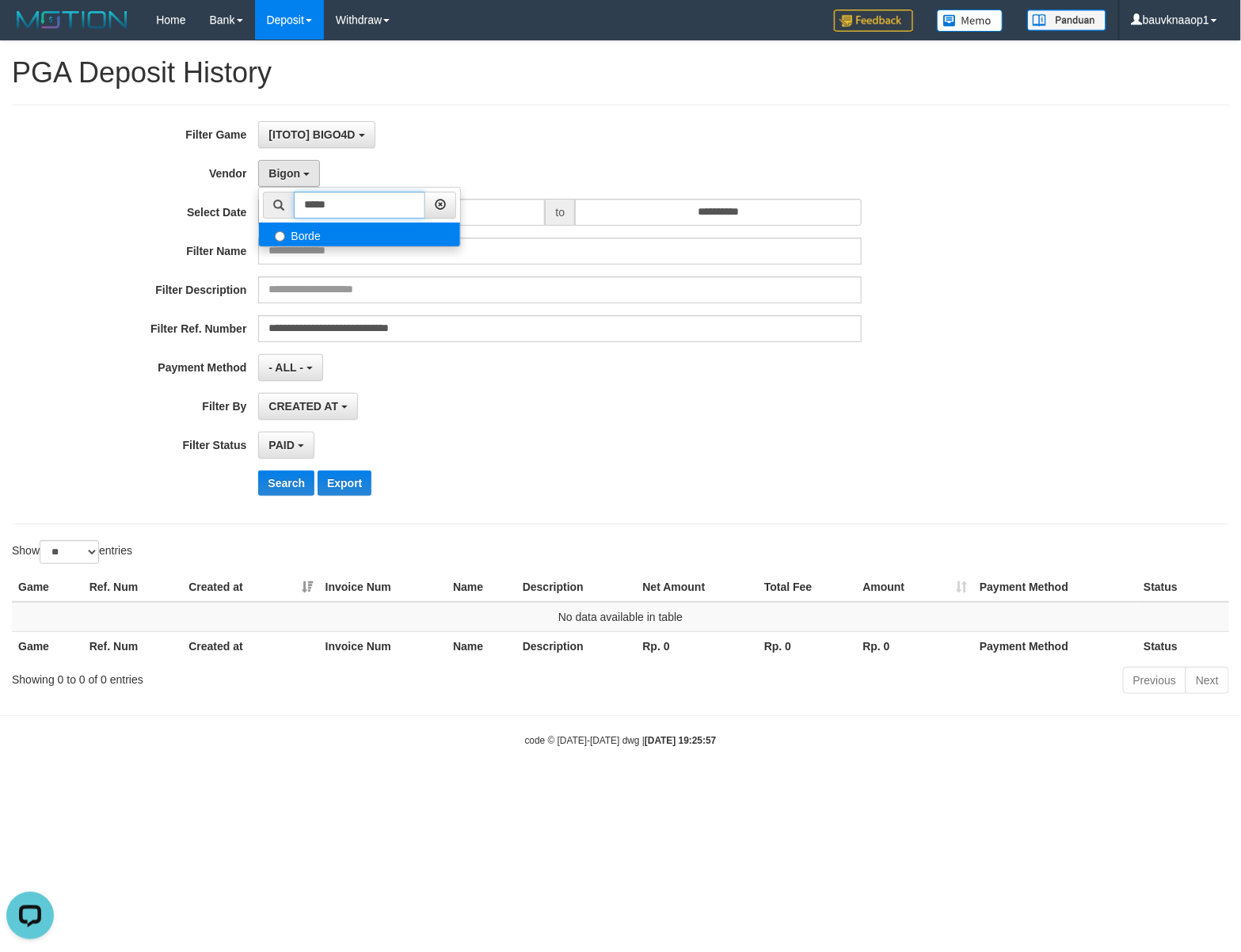 type on "*****" 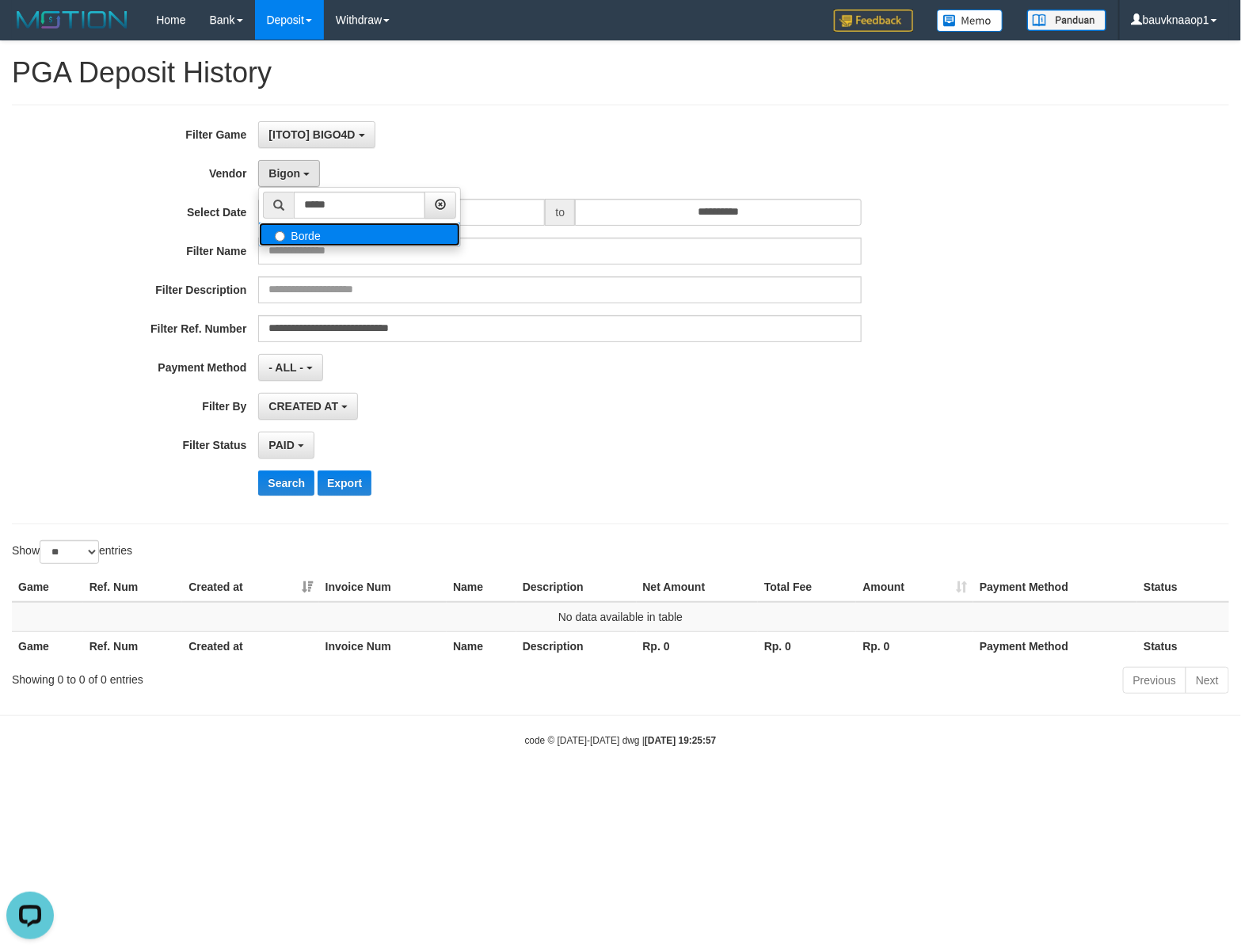 click on "Borde" at bounding box center (360, 234) 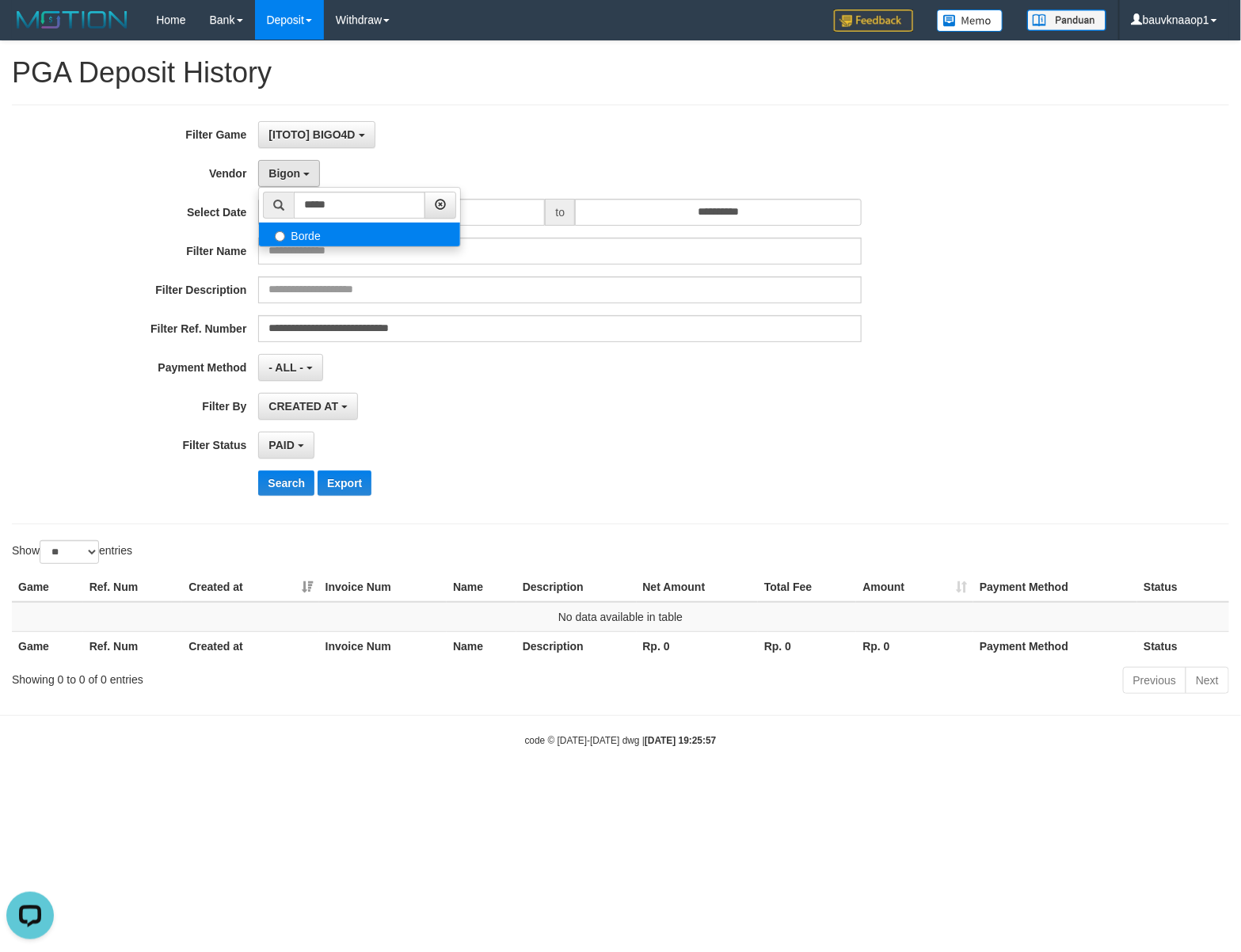 select on "**********" 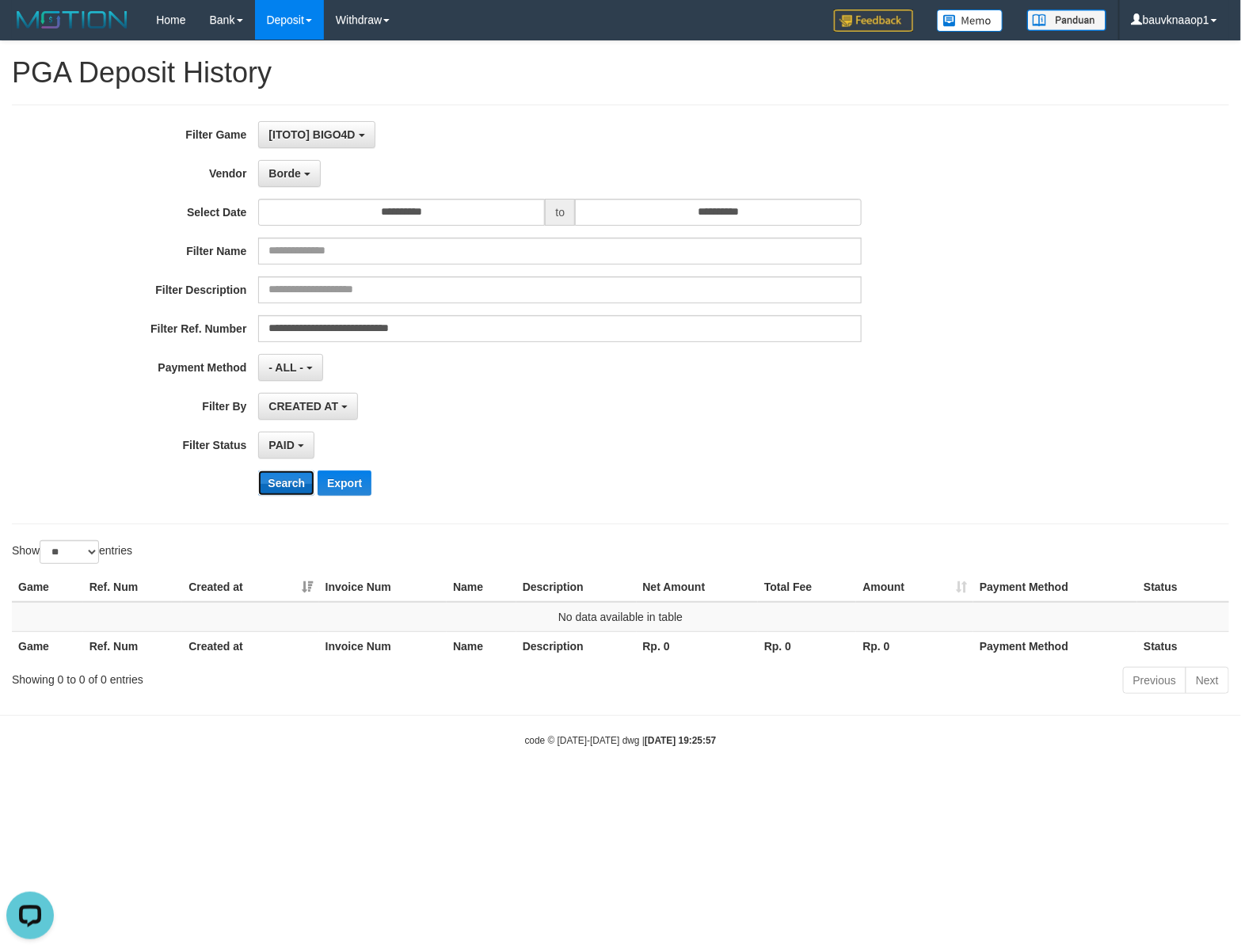 click on "Search" at bounding box center [286, 483] 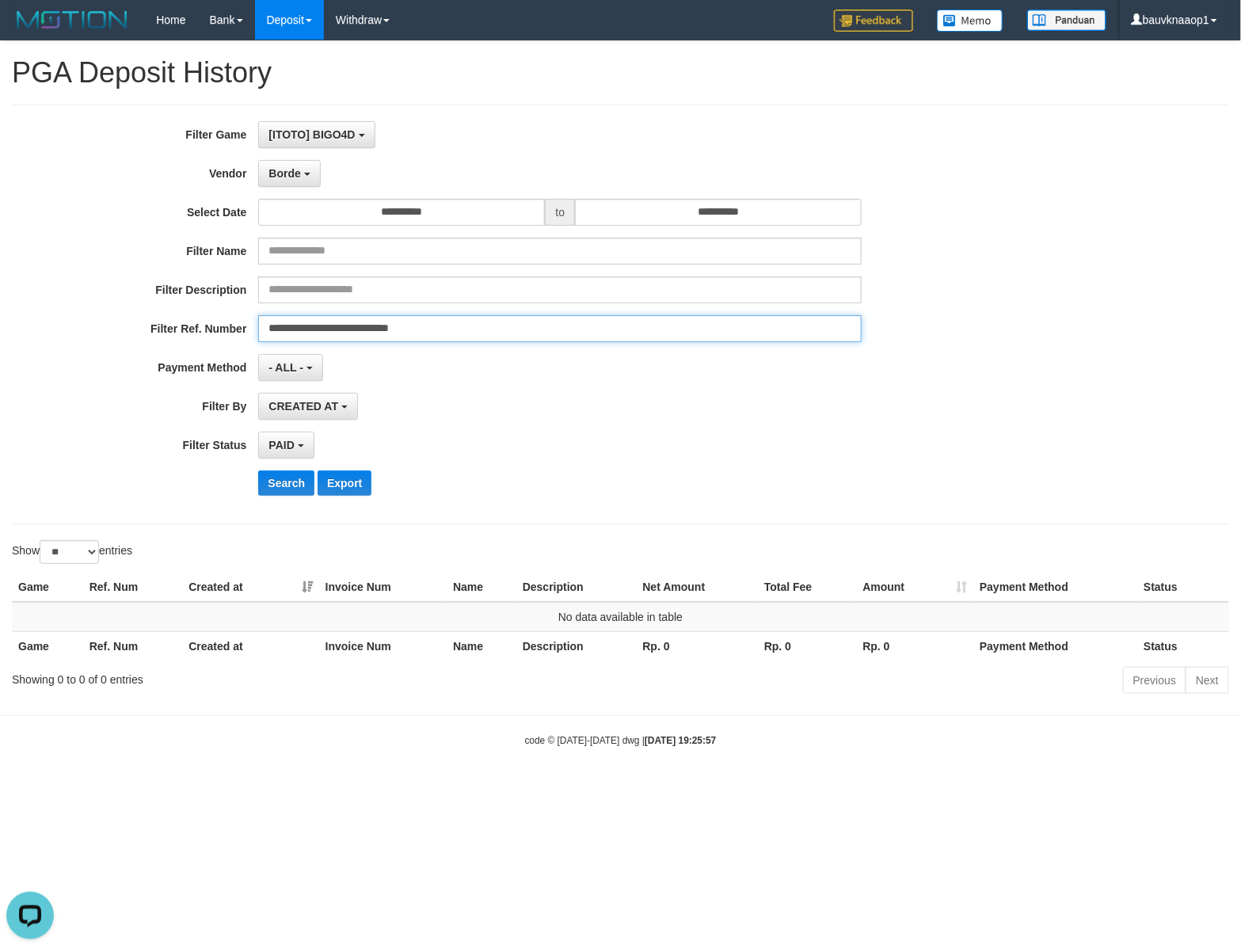 click on "**********" at bounding box center [560, 329] 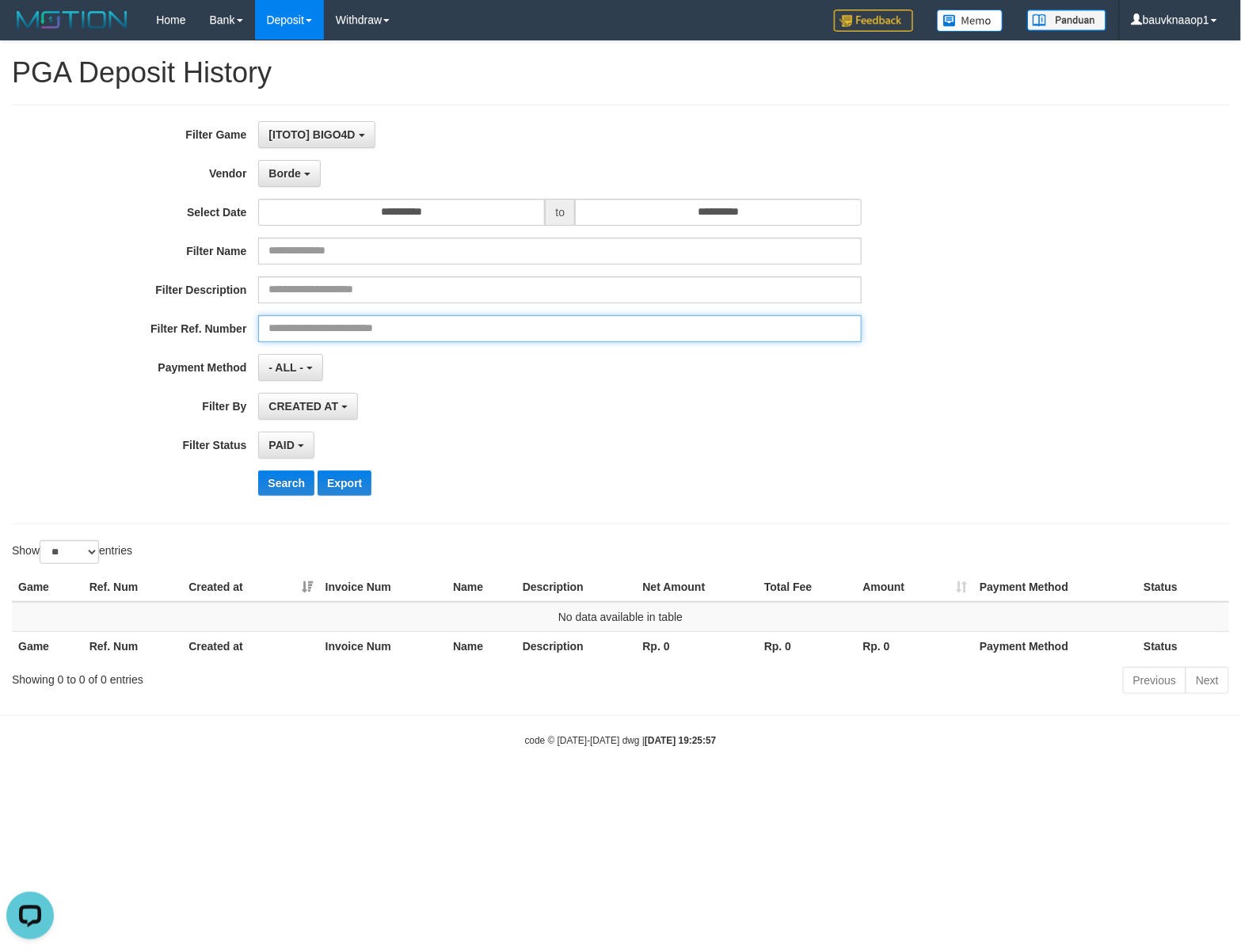 paste on "**********" 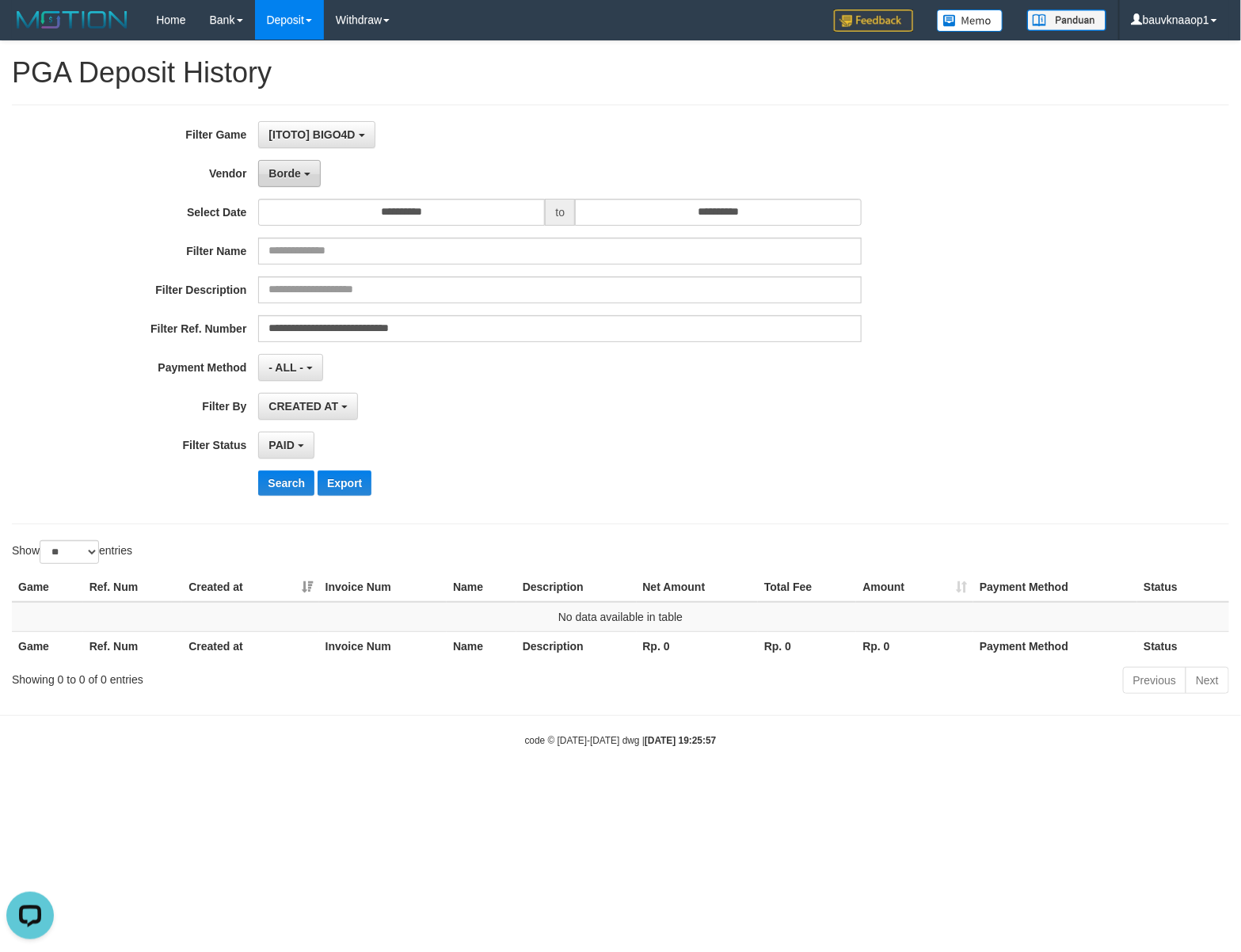click on "Borde" at bounding box center [289, 173] 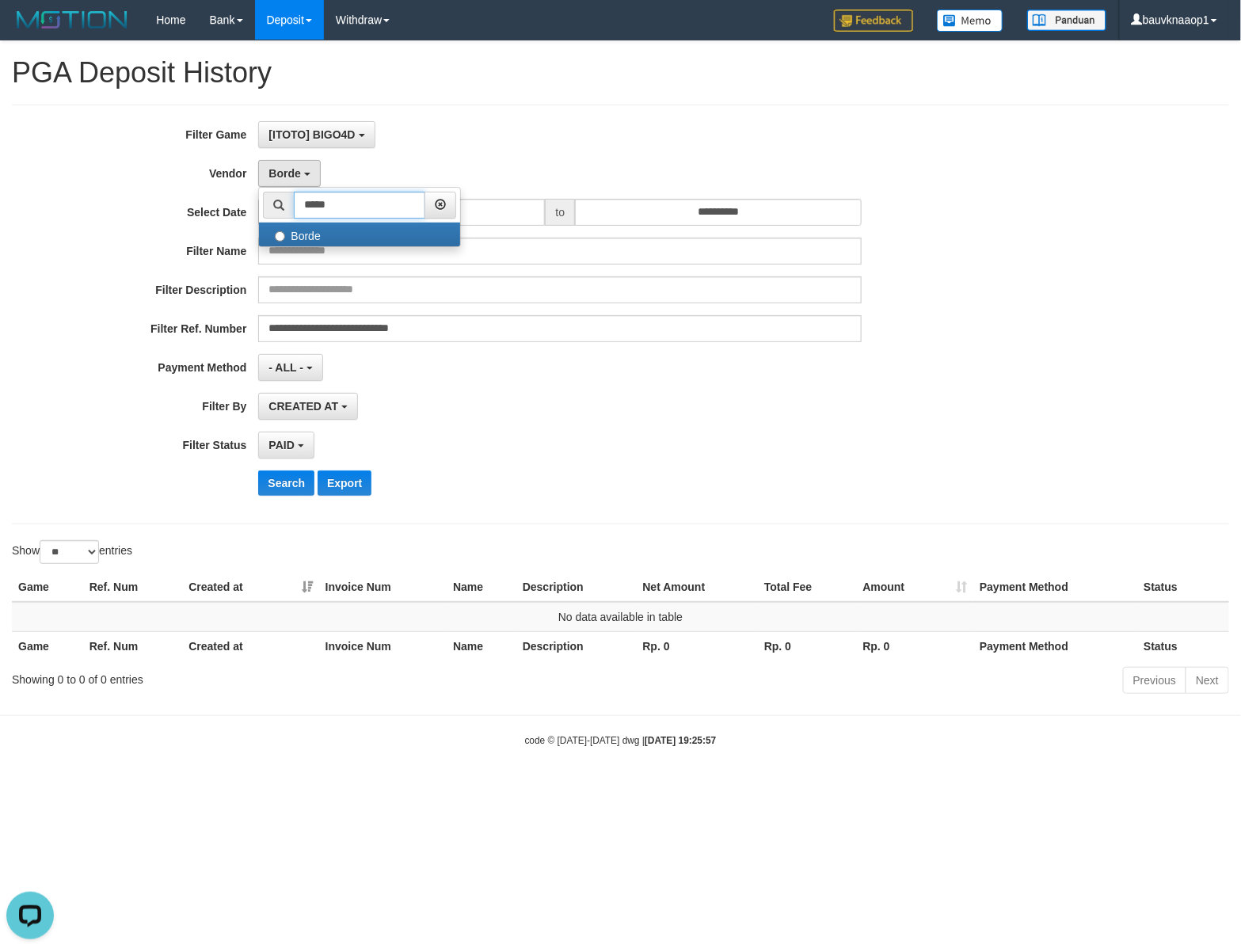 click on "*****" at bounding box center (360, 205) 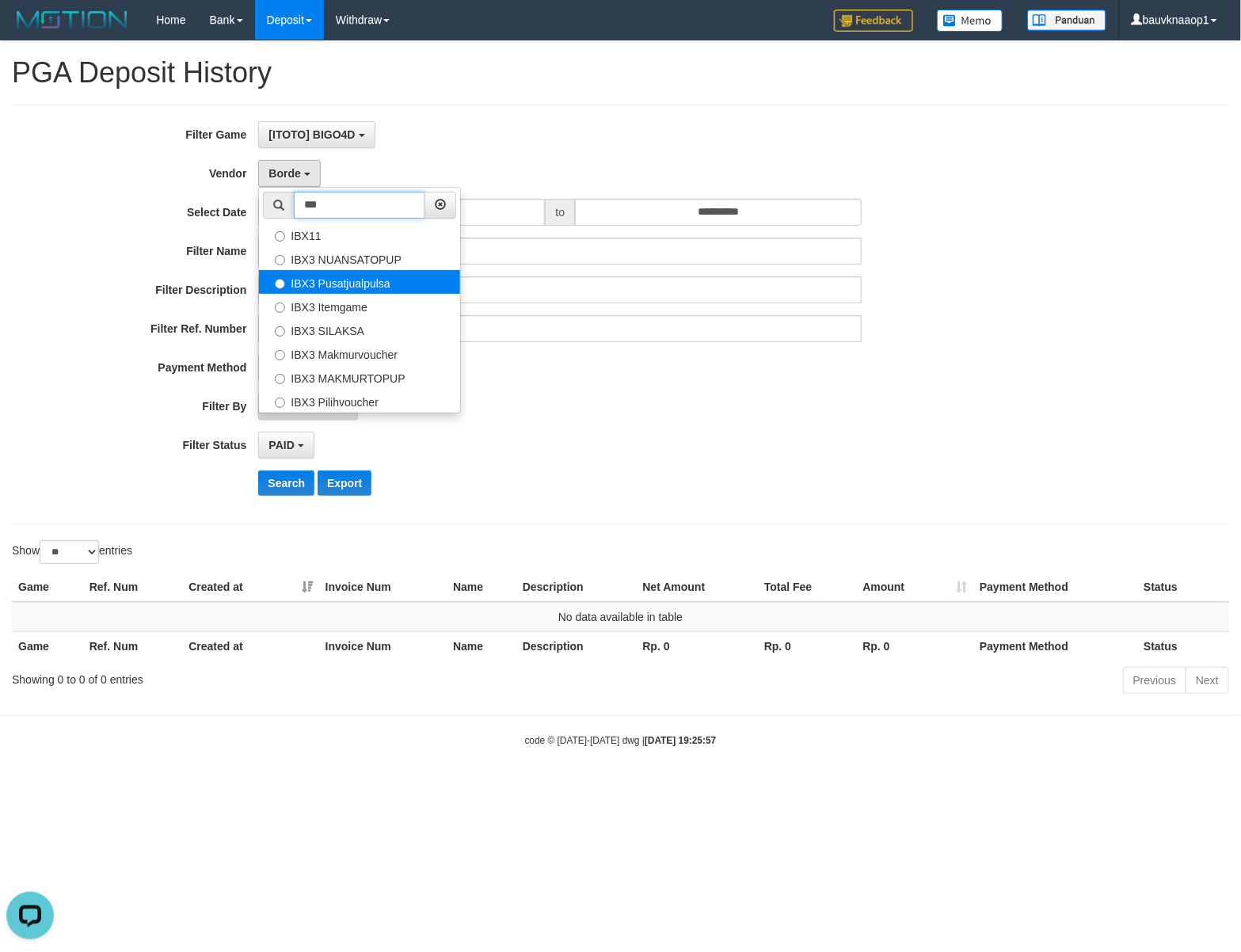 type on "***" 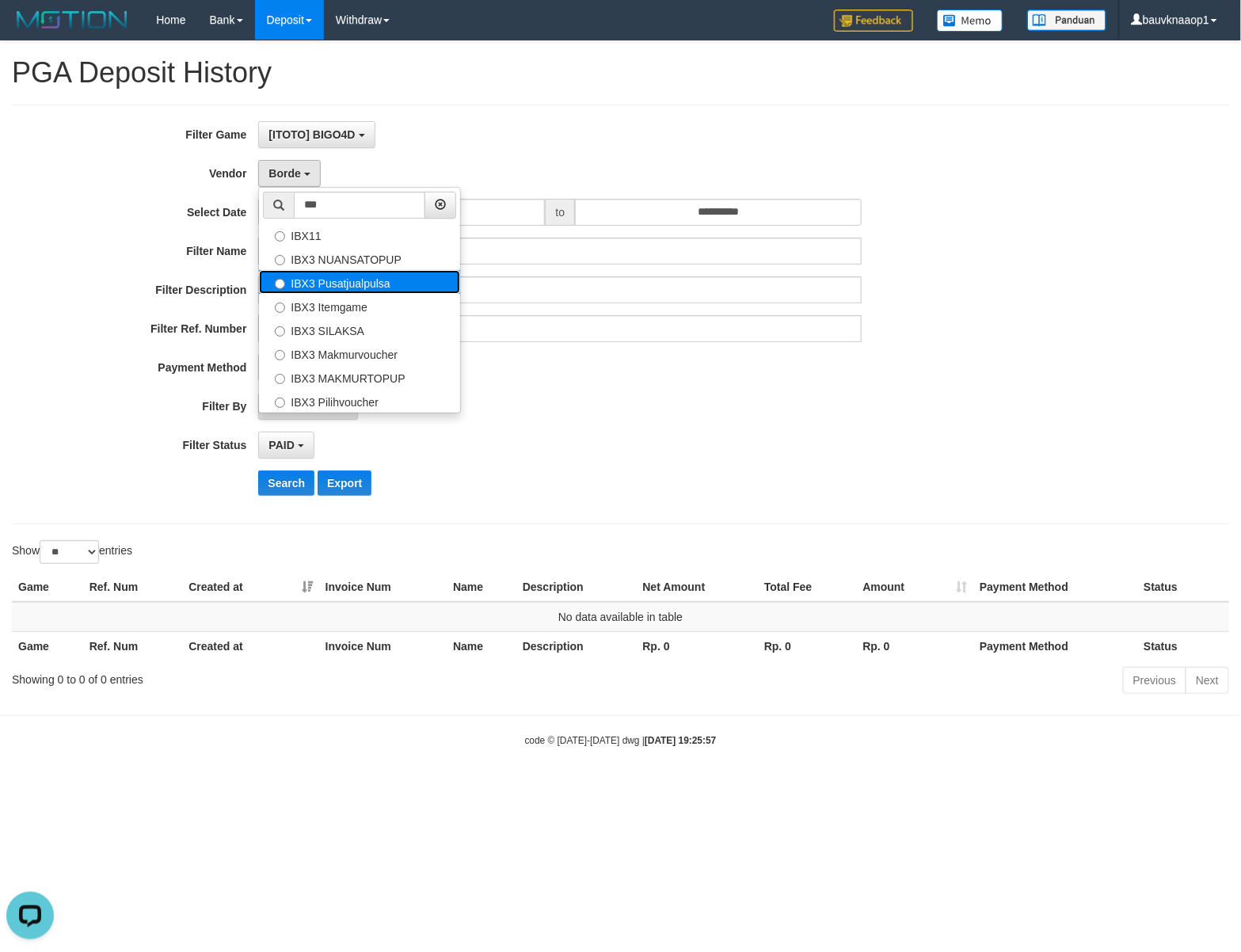 click on "IBX3 Pusatjualpulsa" at bounding box center [360, 282] 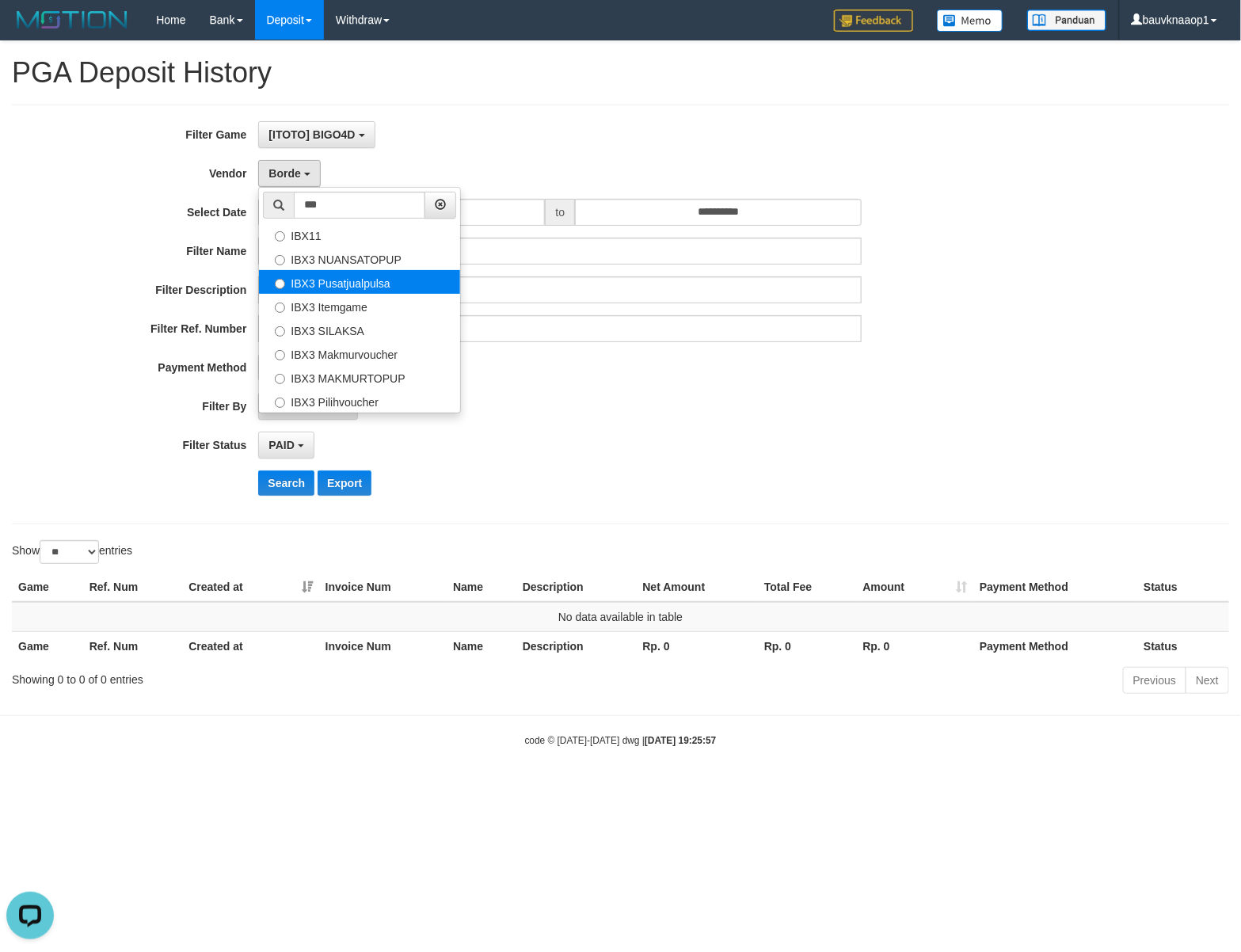 select on "**********" 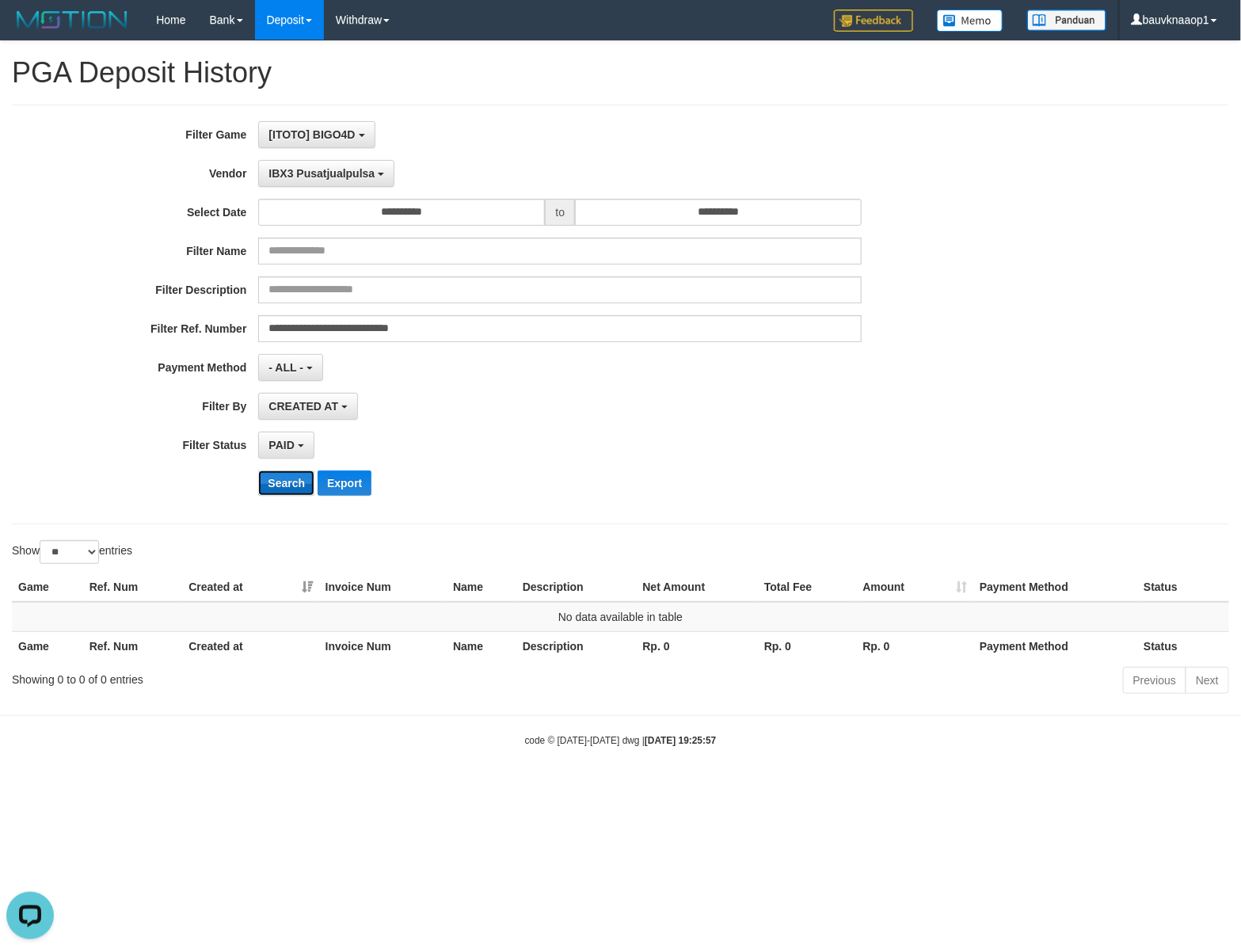 click on "Search" at bounding box center (286, 483) 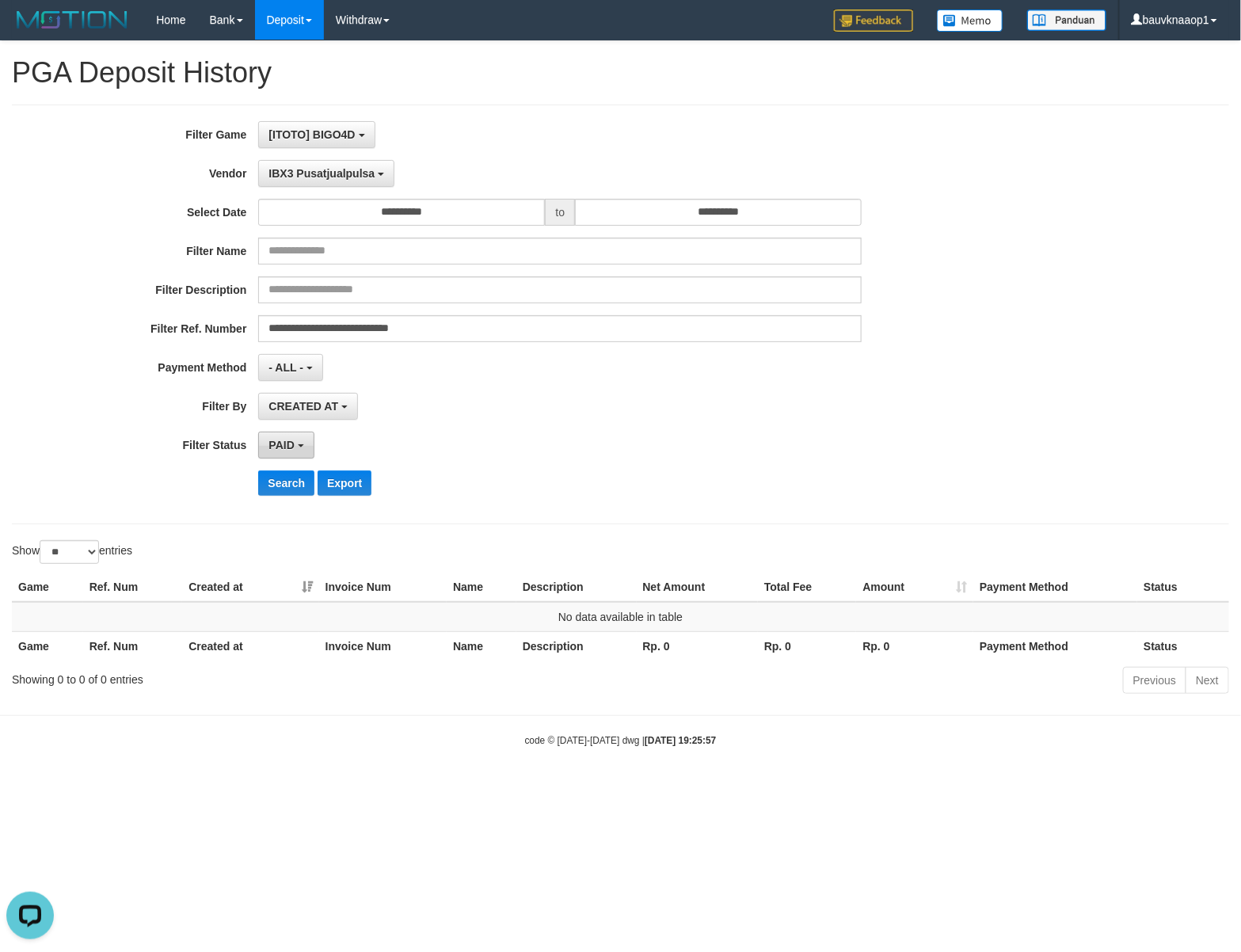 click on "PAID" at bounding box center (286, 445) 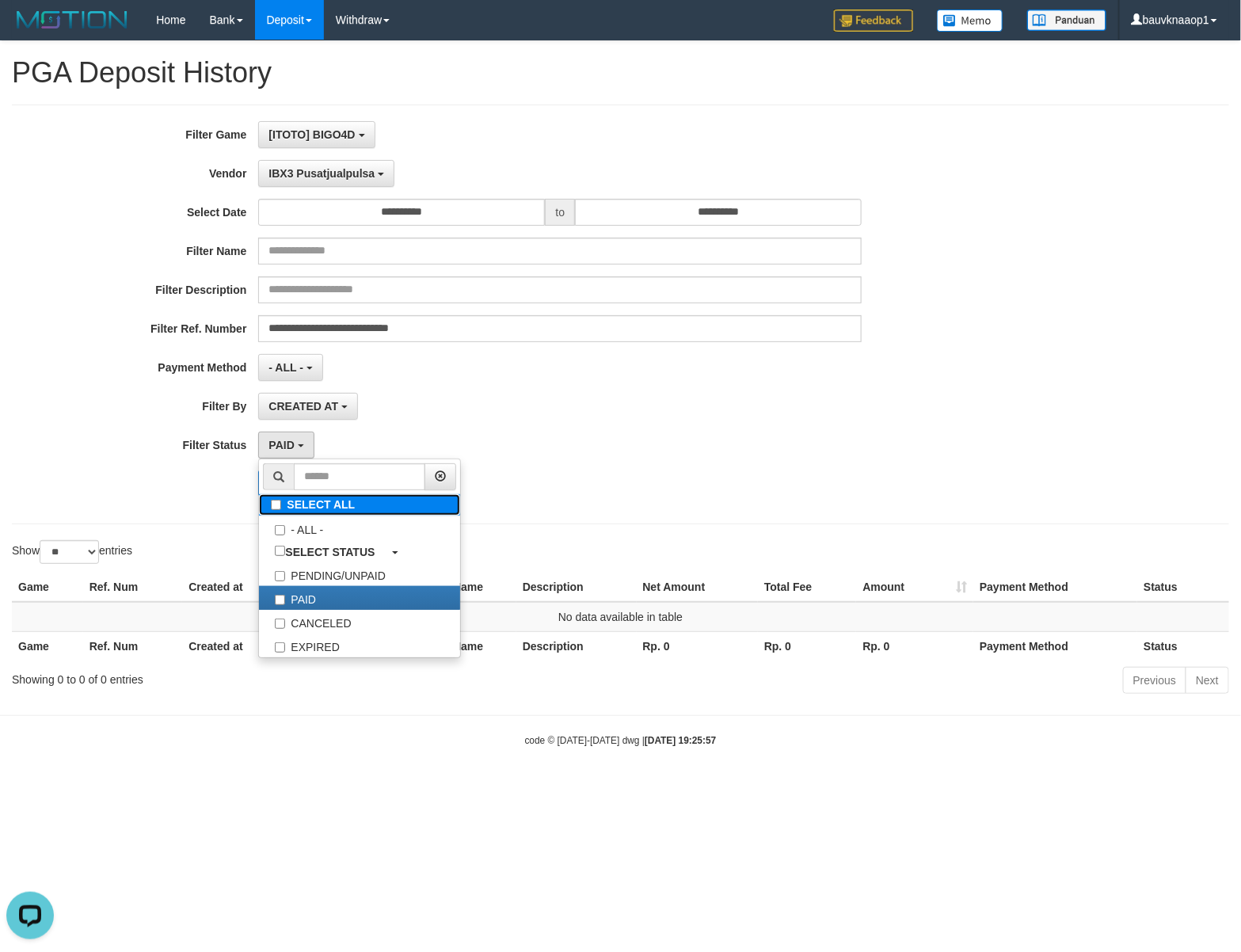click on "SELECT ALL" at bounding box center [360, 505] 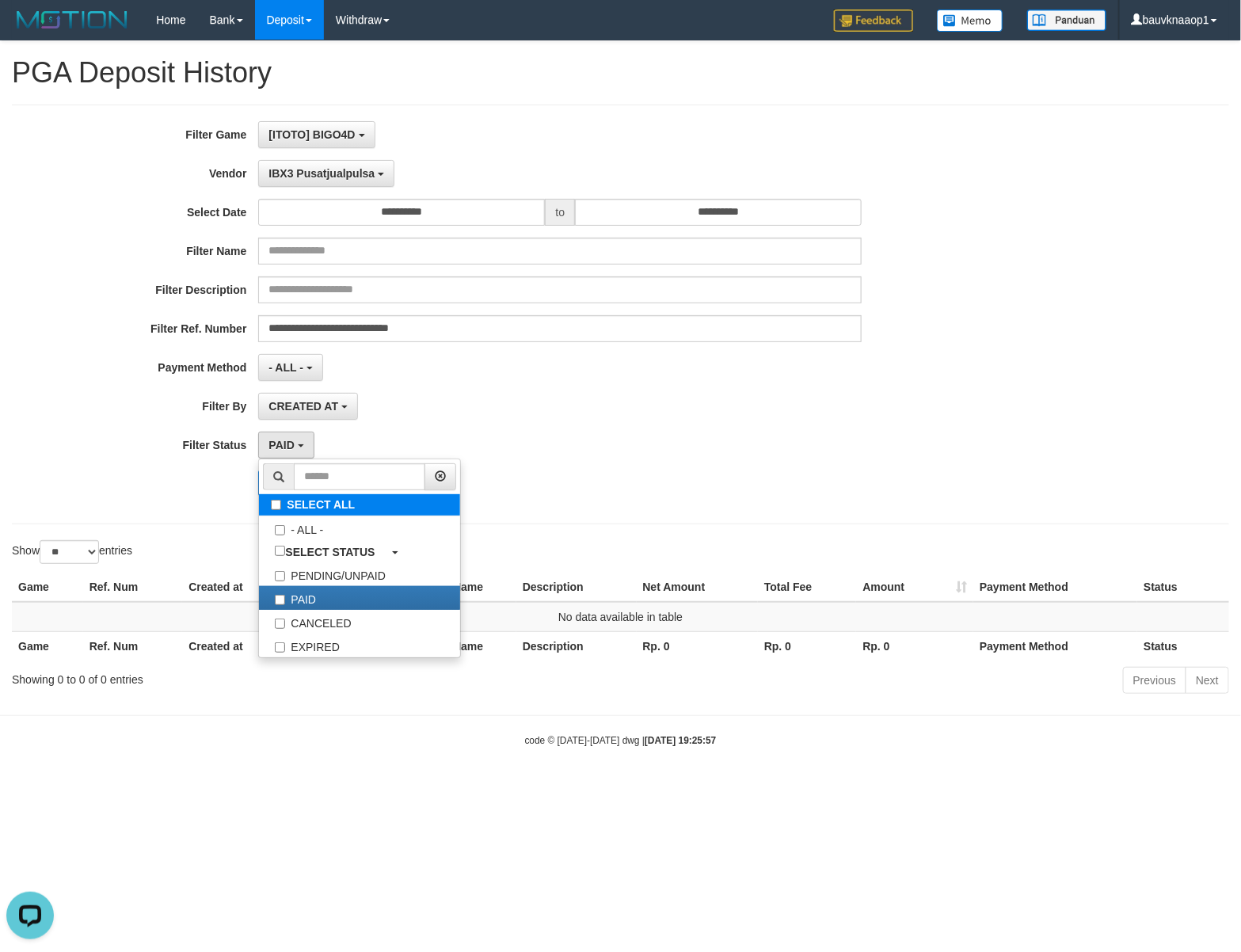 select on "***" 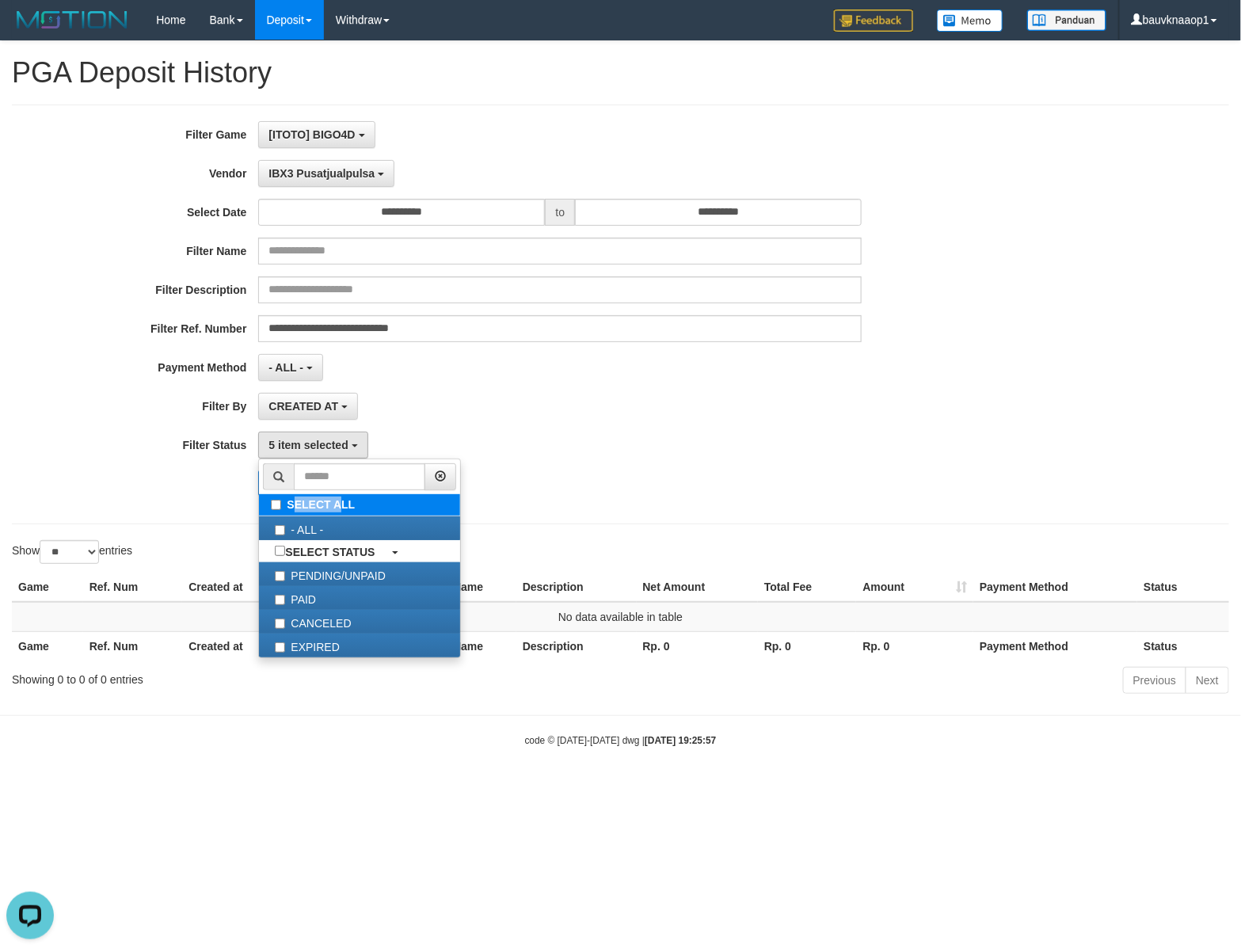 click on "SELECT ALL" at bounding box center [360, 505] 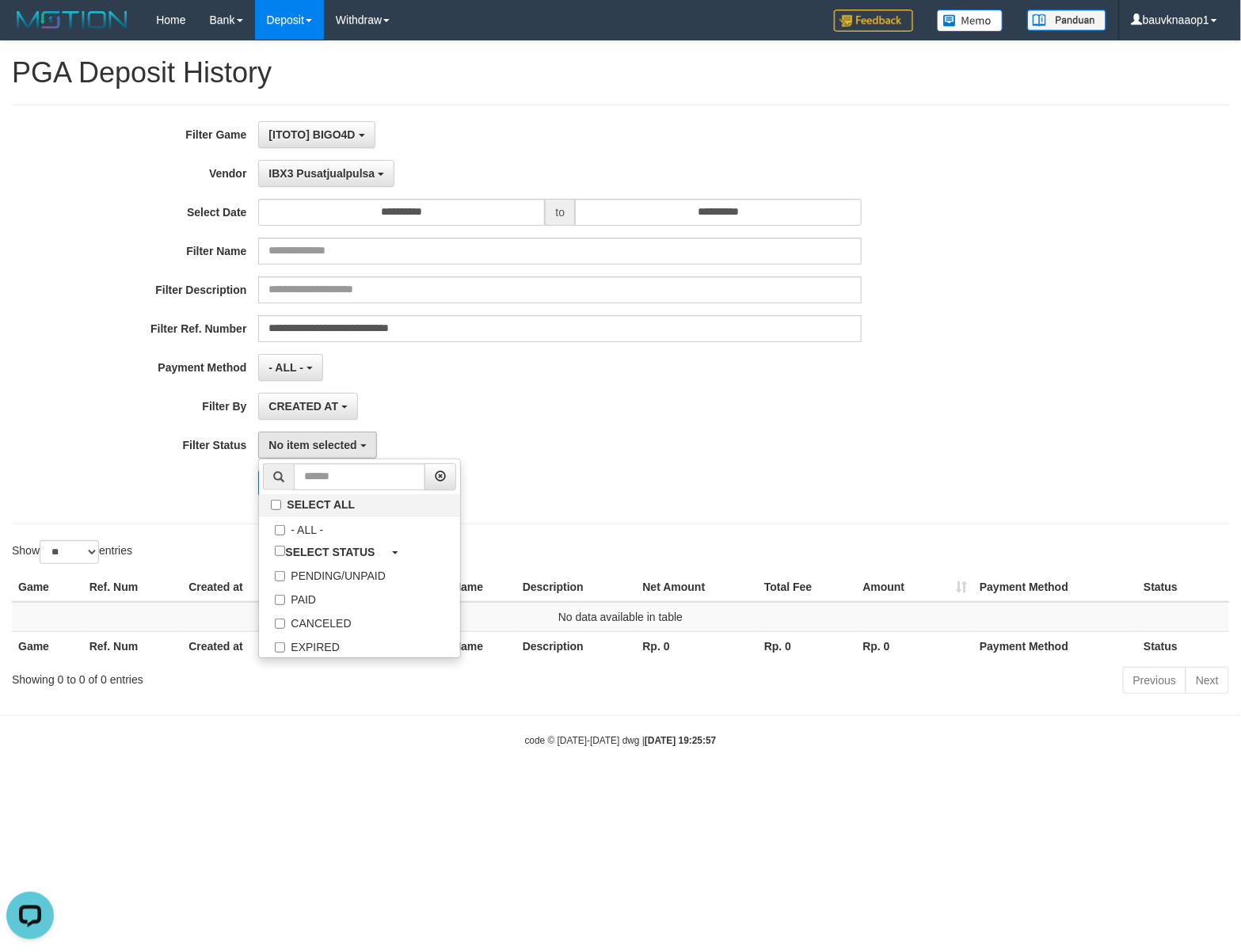 click on "Search
Export" at bounding box center [645, 483] 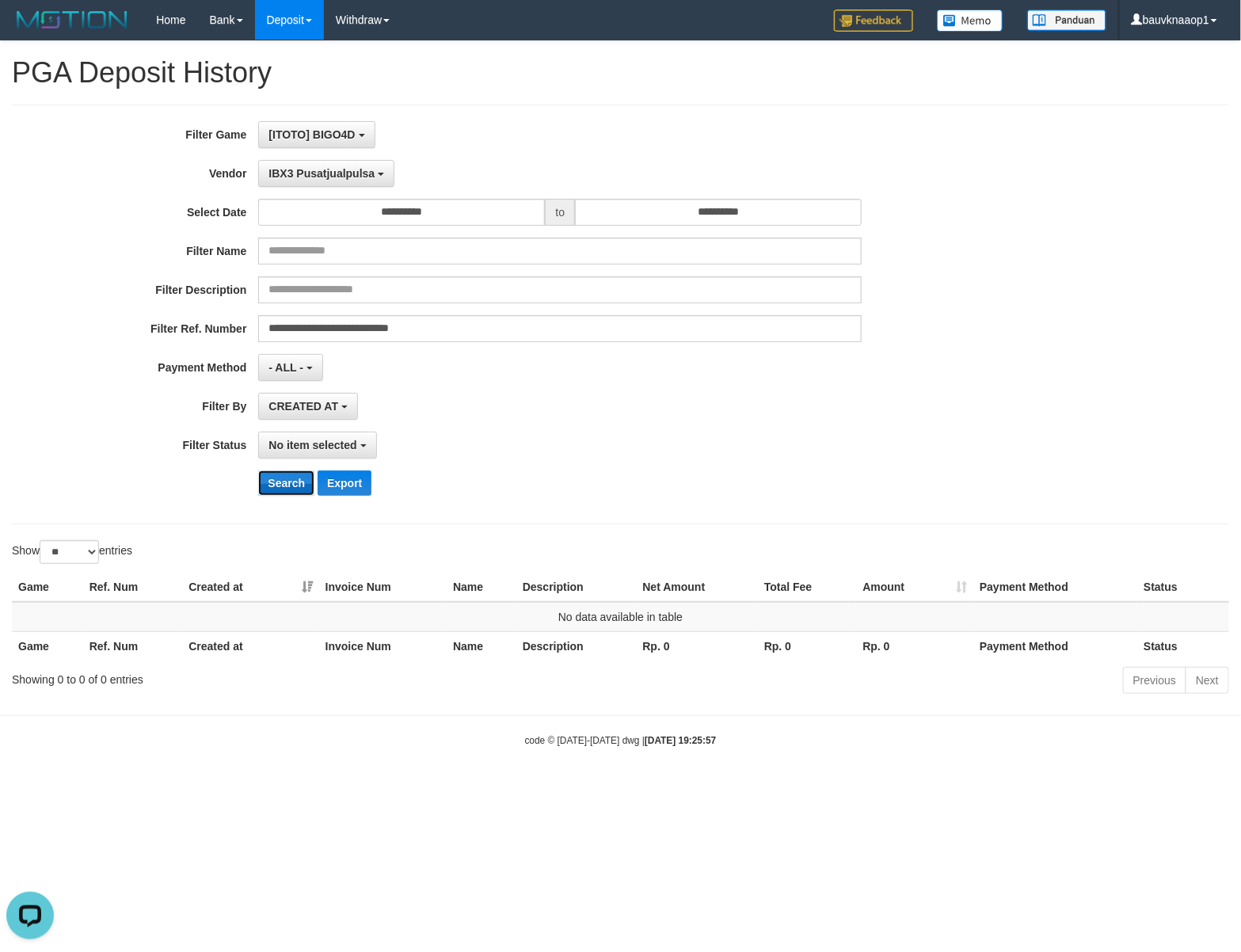 click on "Search" at bounding box center [286, 483] 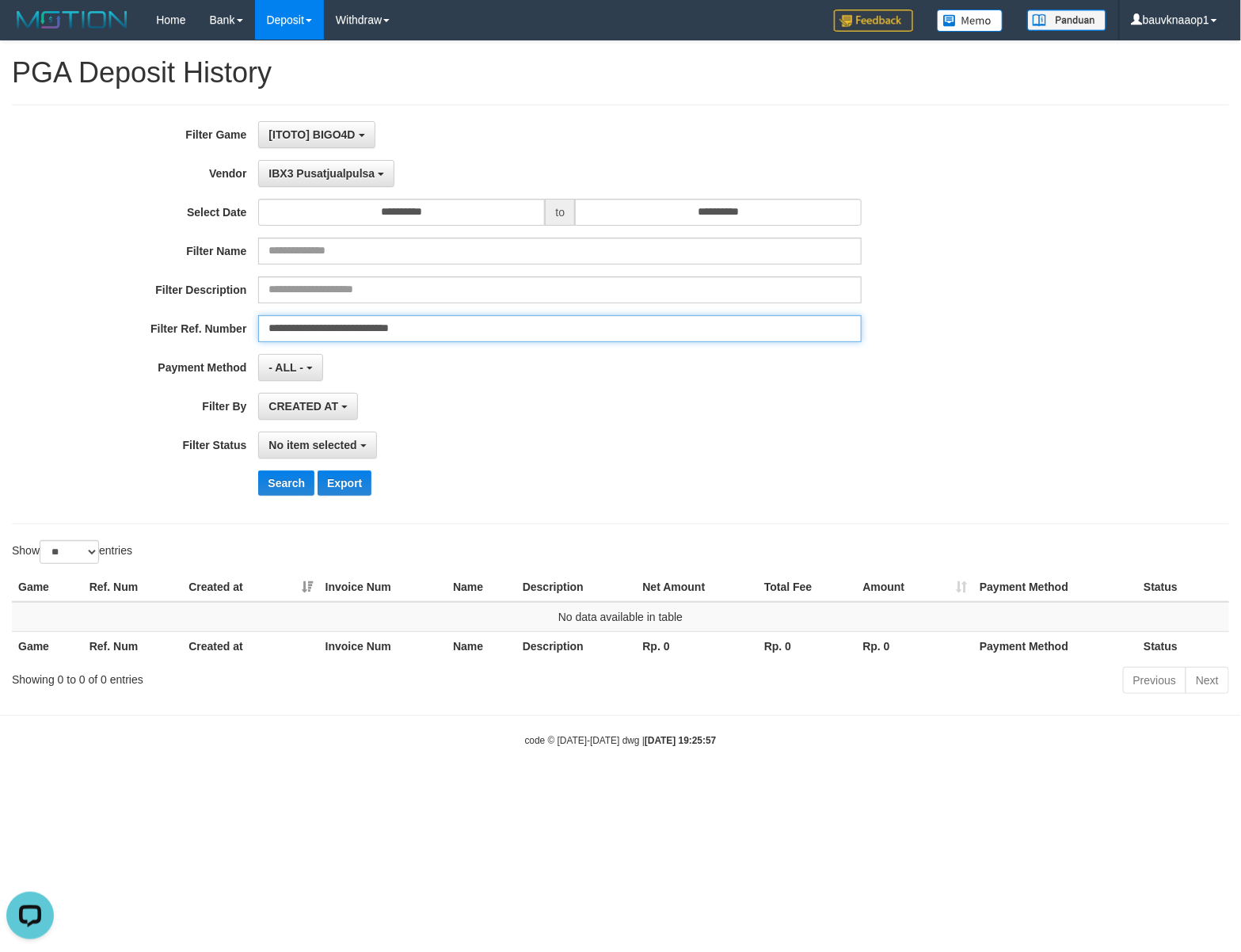 click on "**********" at bounding box center (560, 329) 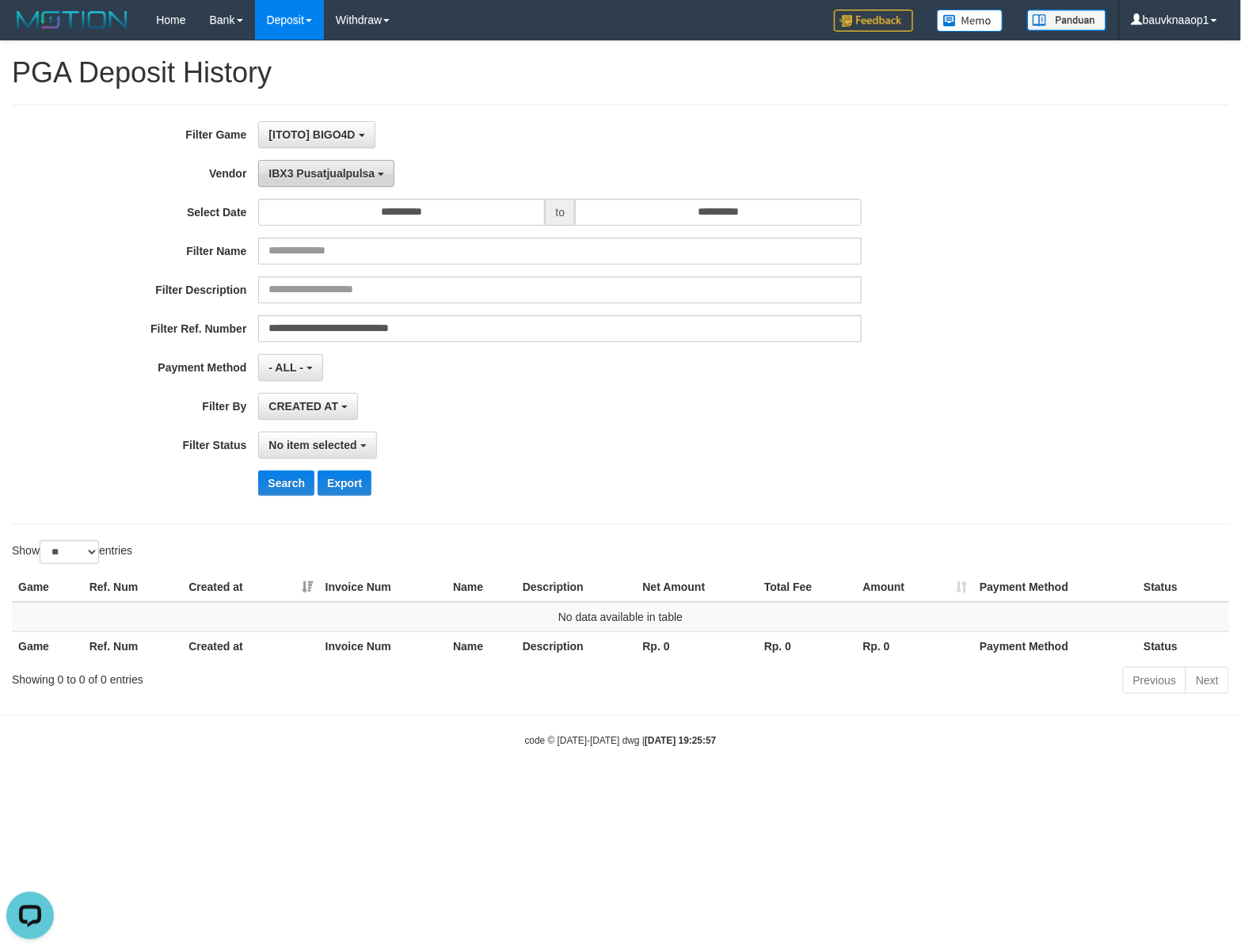 click on "IBX3 Pusatjualpulsa" at bounding box center (322, 173) 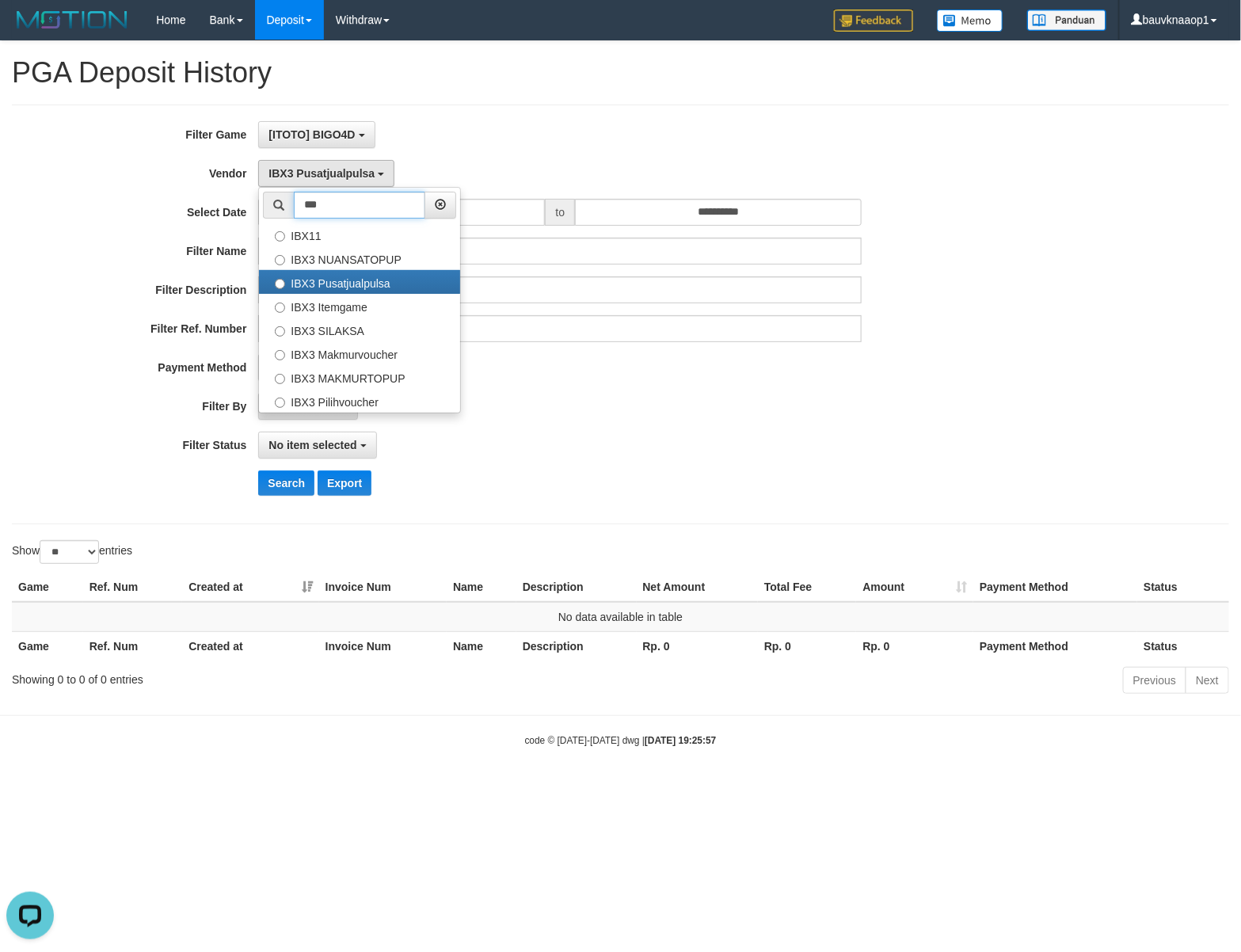 click on "***" at bounding box center (360, 205) 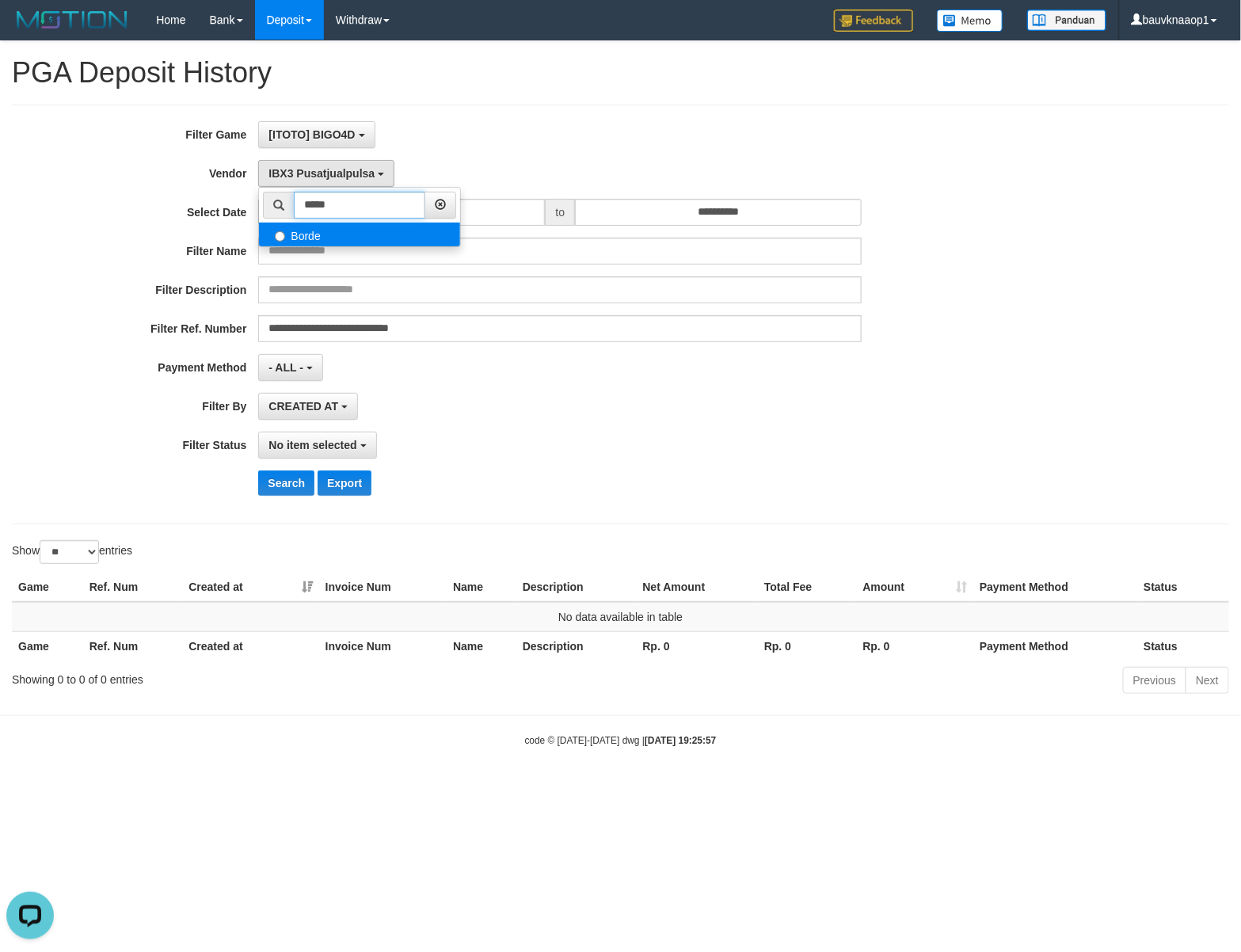 type on "*****" 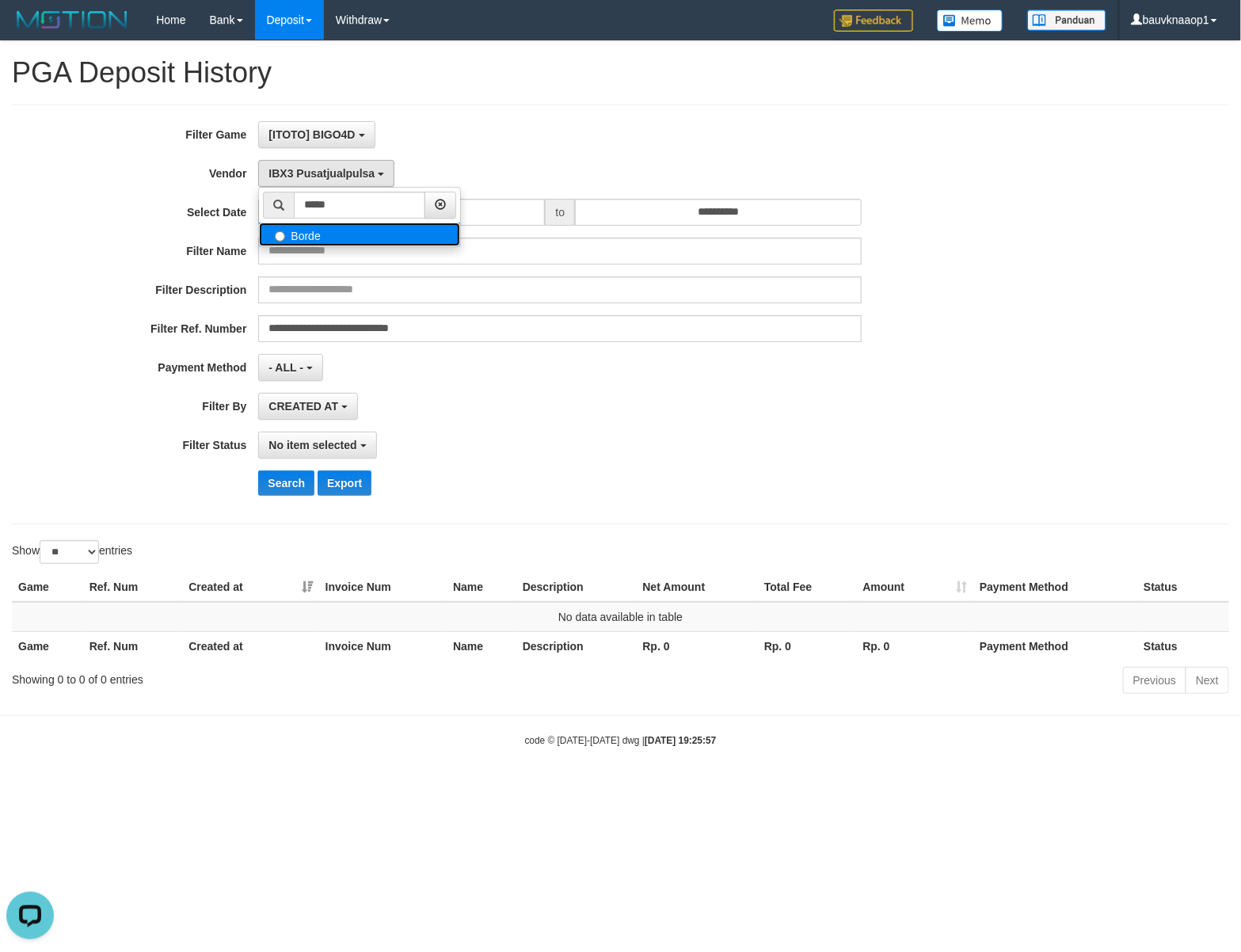 click on "Borde" at bounding box center [360, 234] 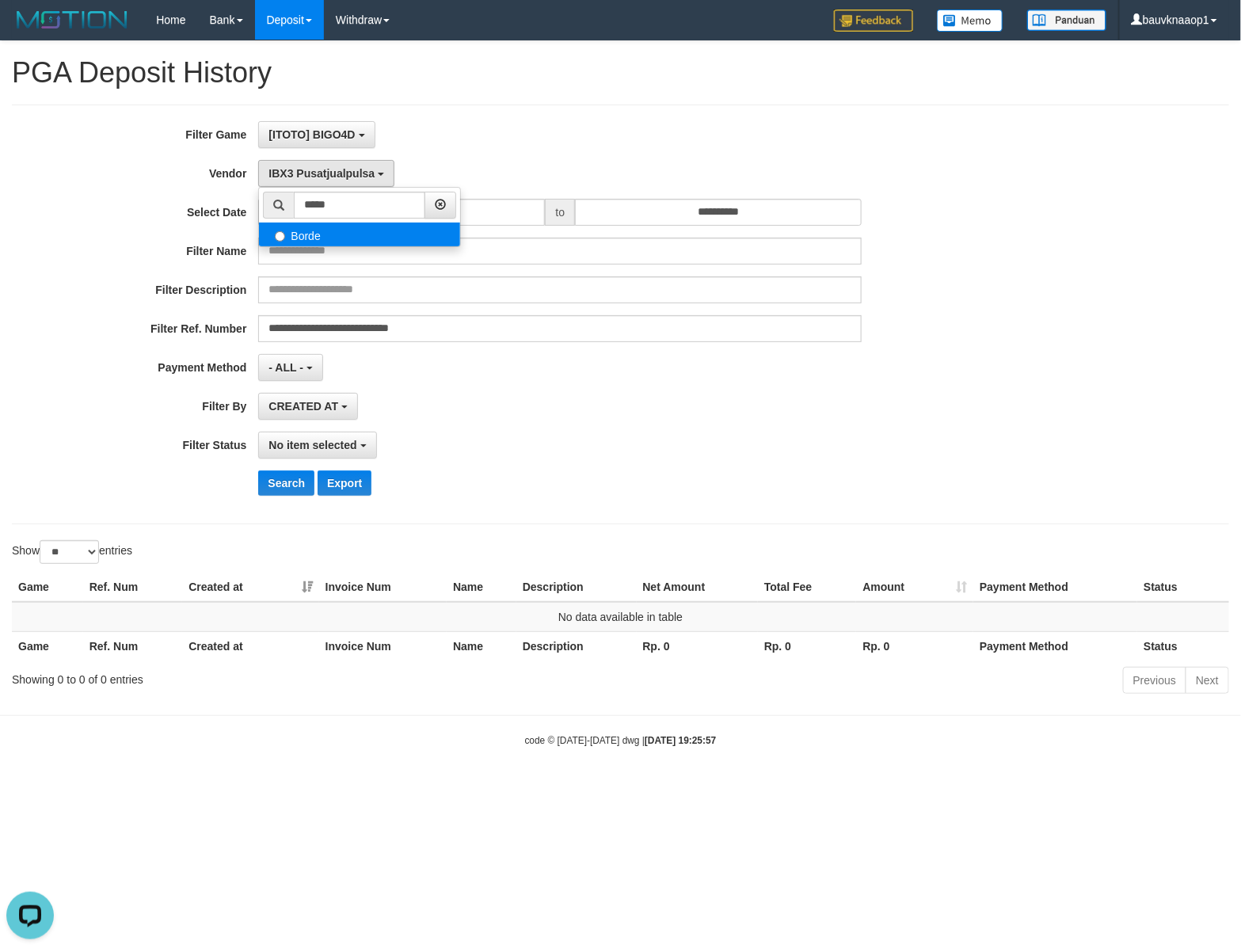 select on "**********" 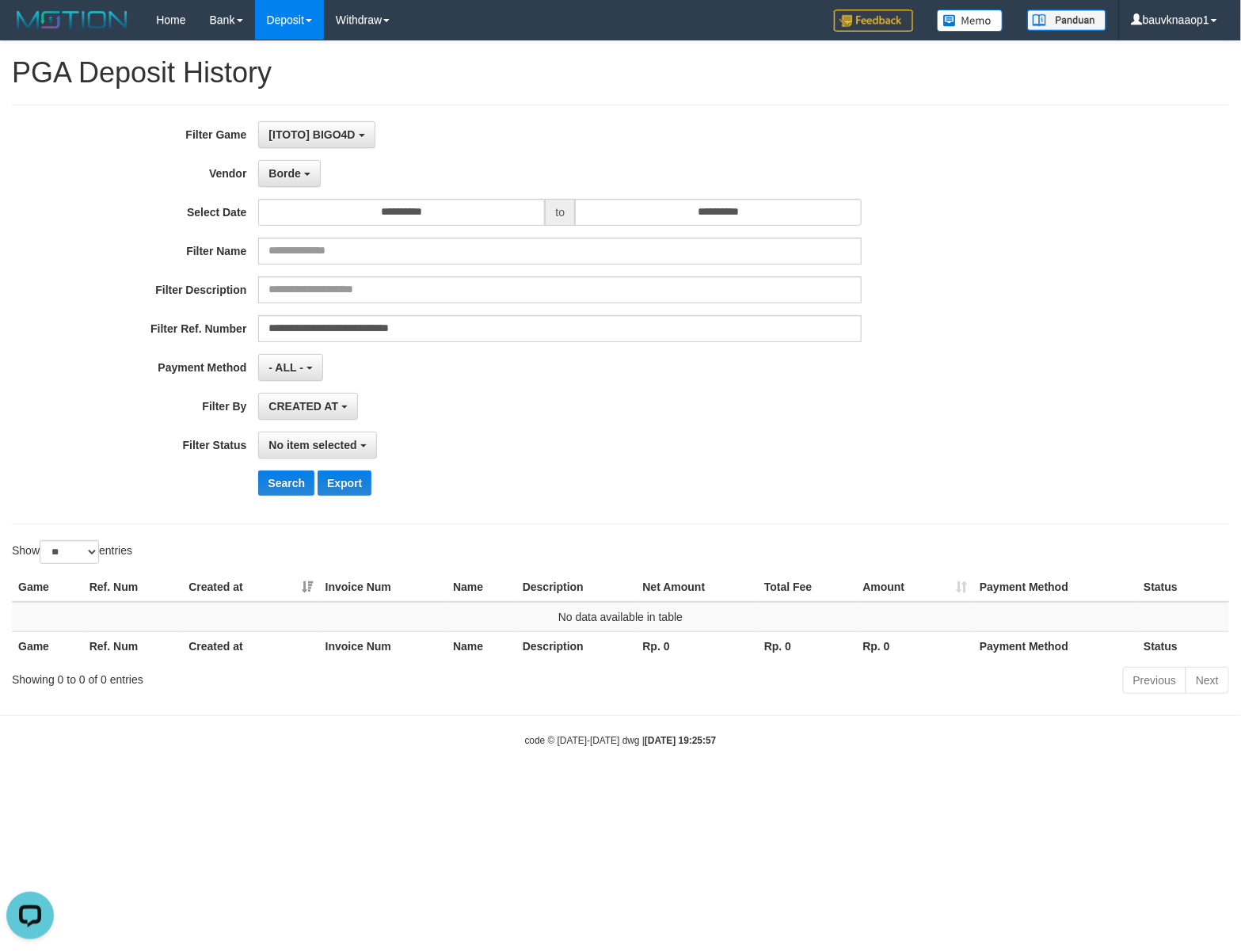 click on "**********" at bounding box center [517, 314] 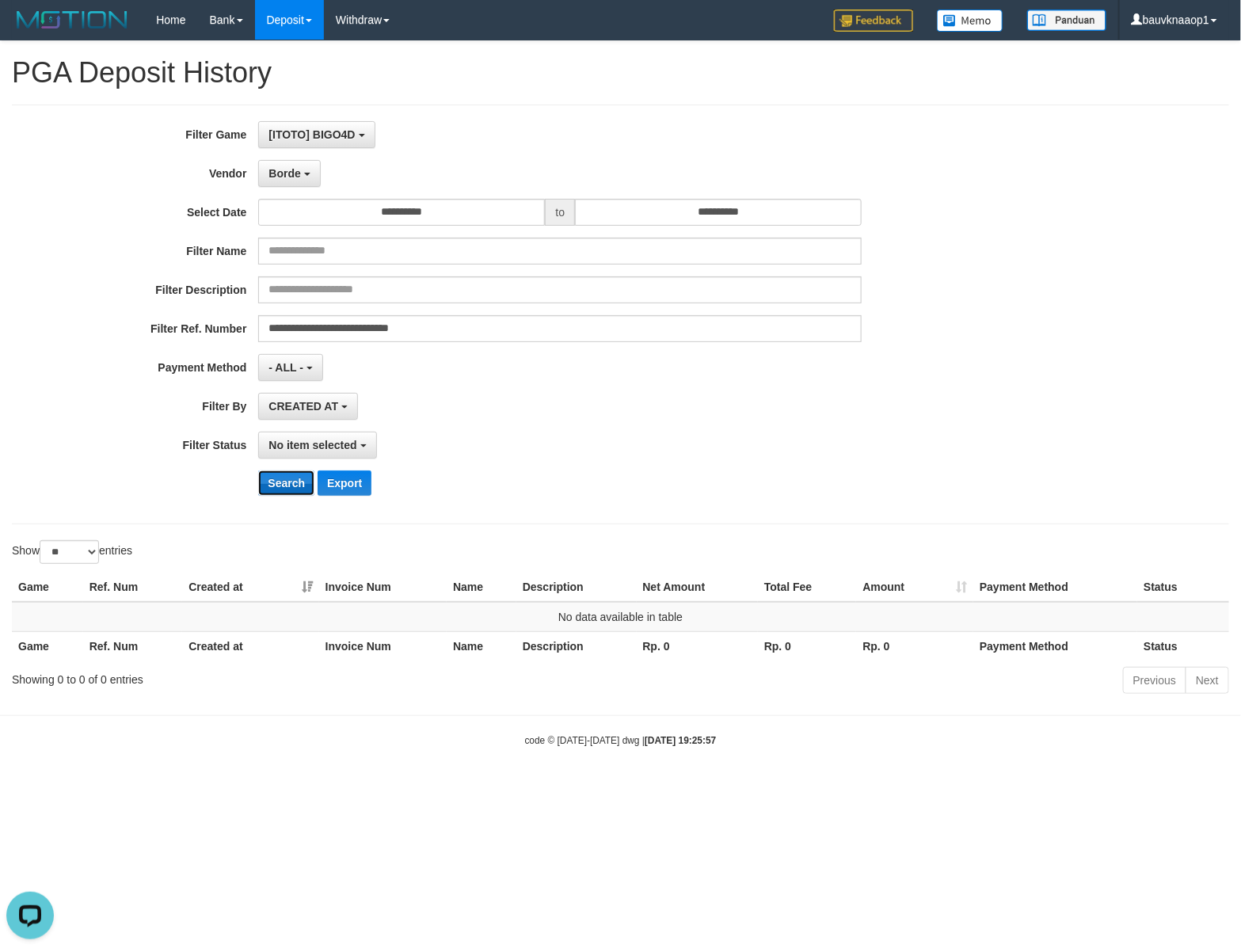 click on "Search" at bounding box center [286, 483] 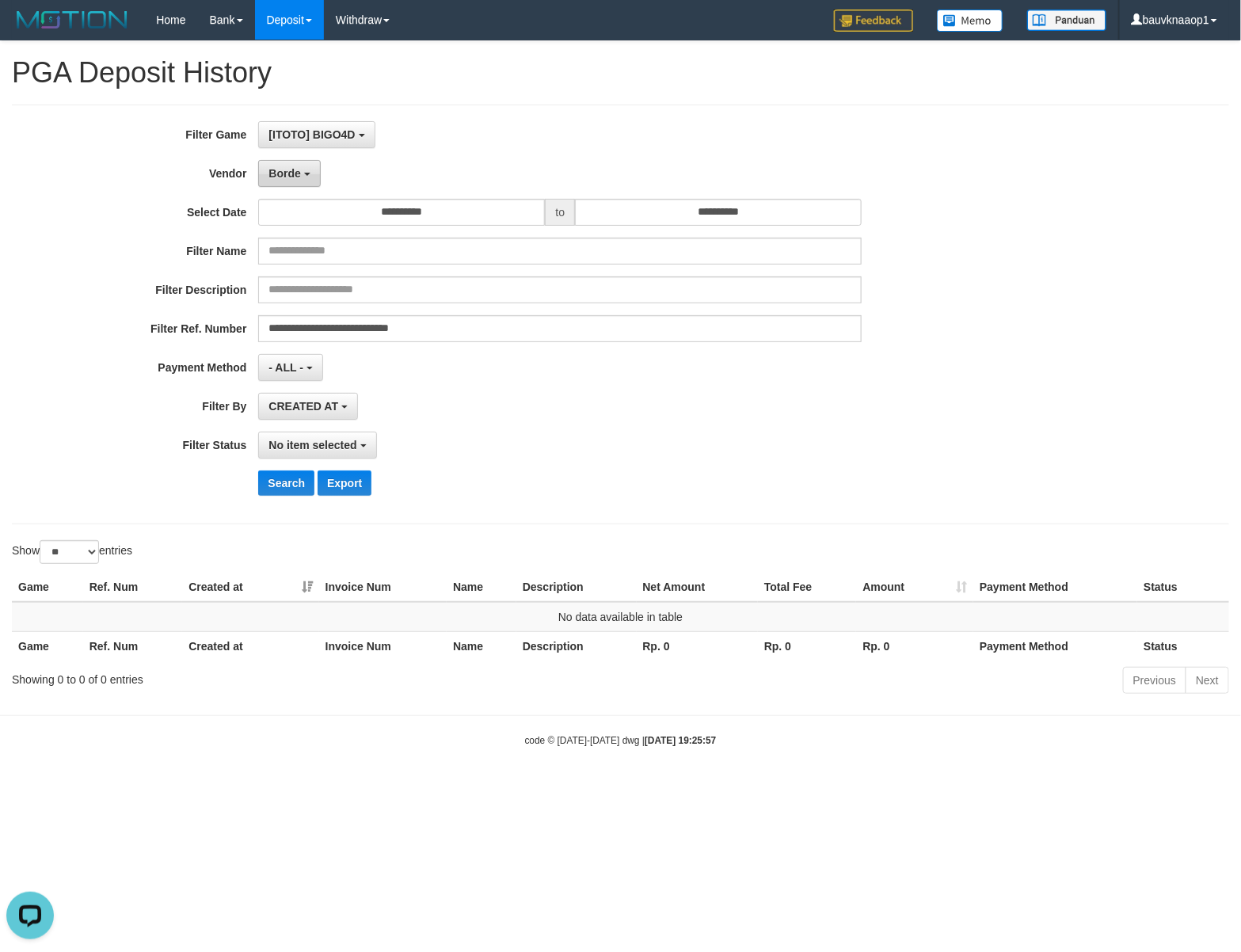 click on "Borde" at bounding box center [289, 173] 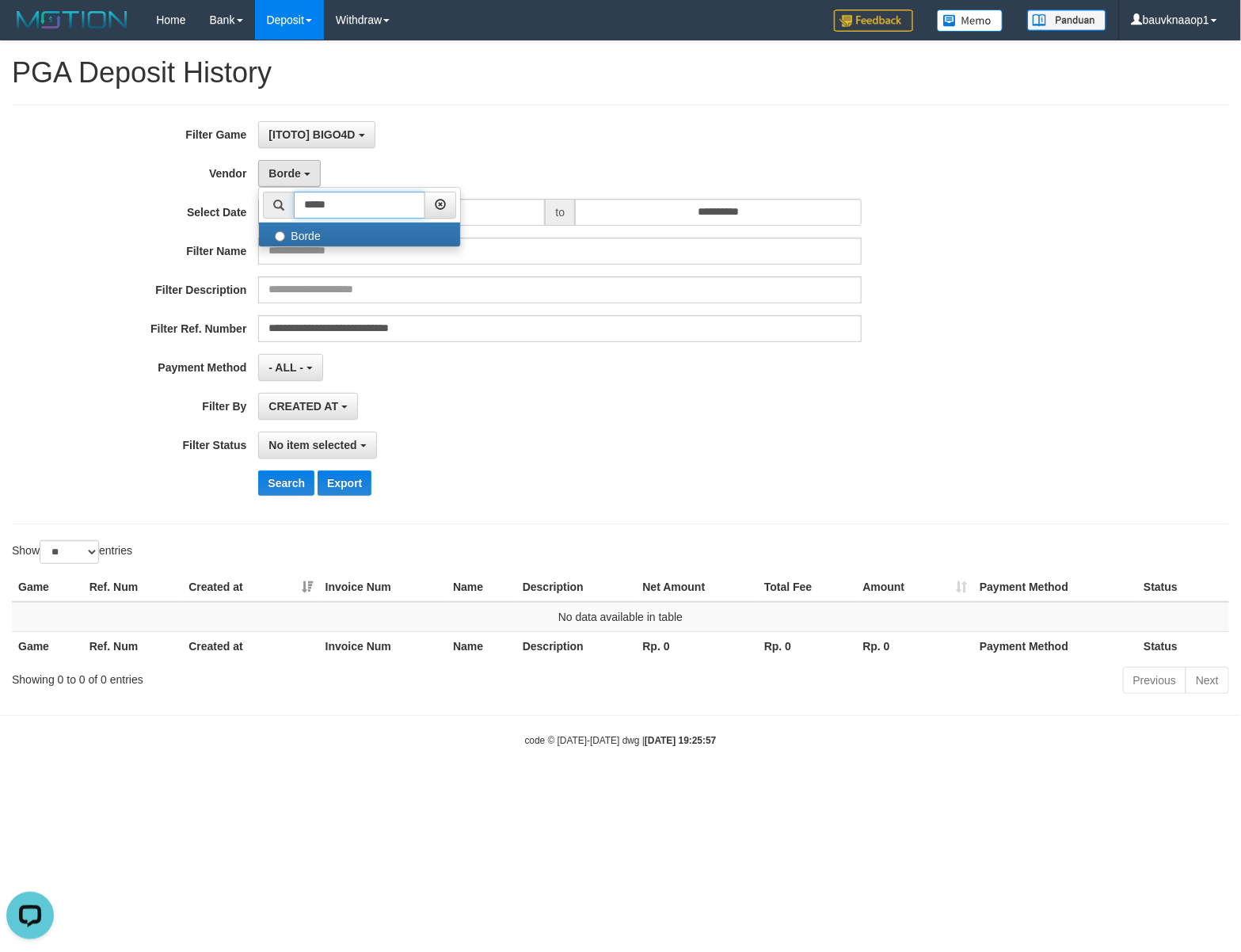 click on "*****" at bounding box center (360, 205) 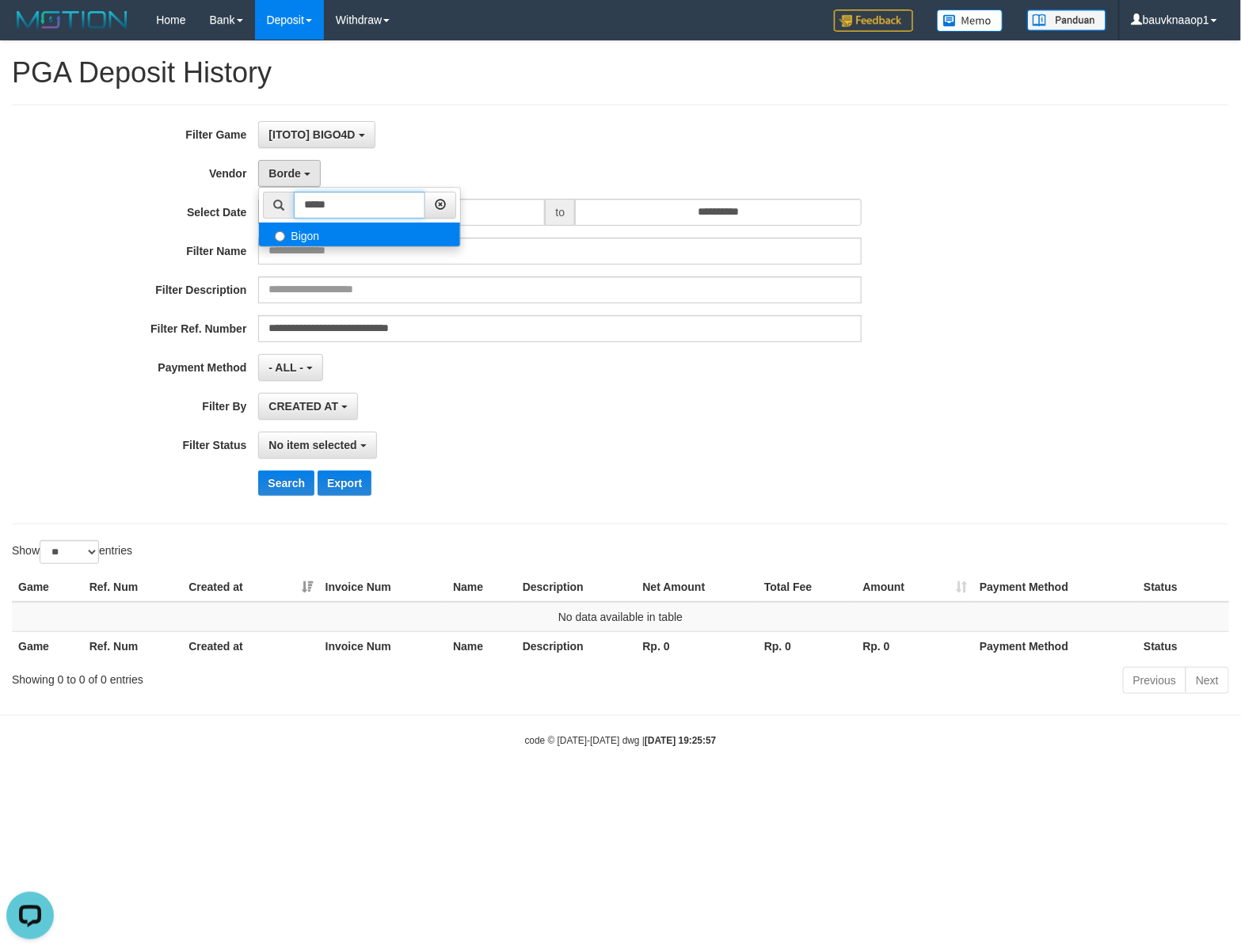 type on "*****" 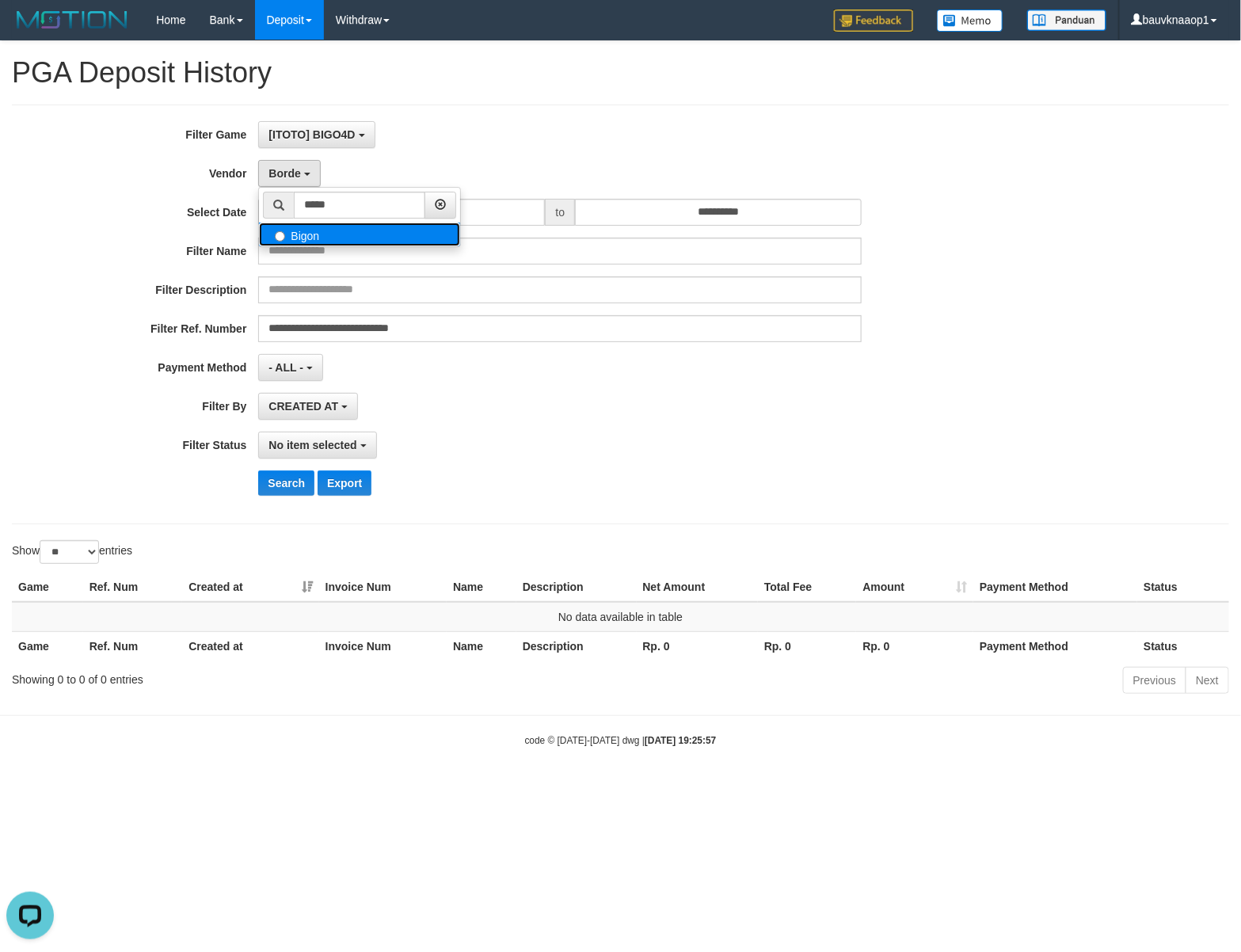 click on "Bigon" at bounding box center (360, 234) 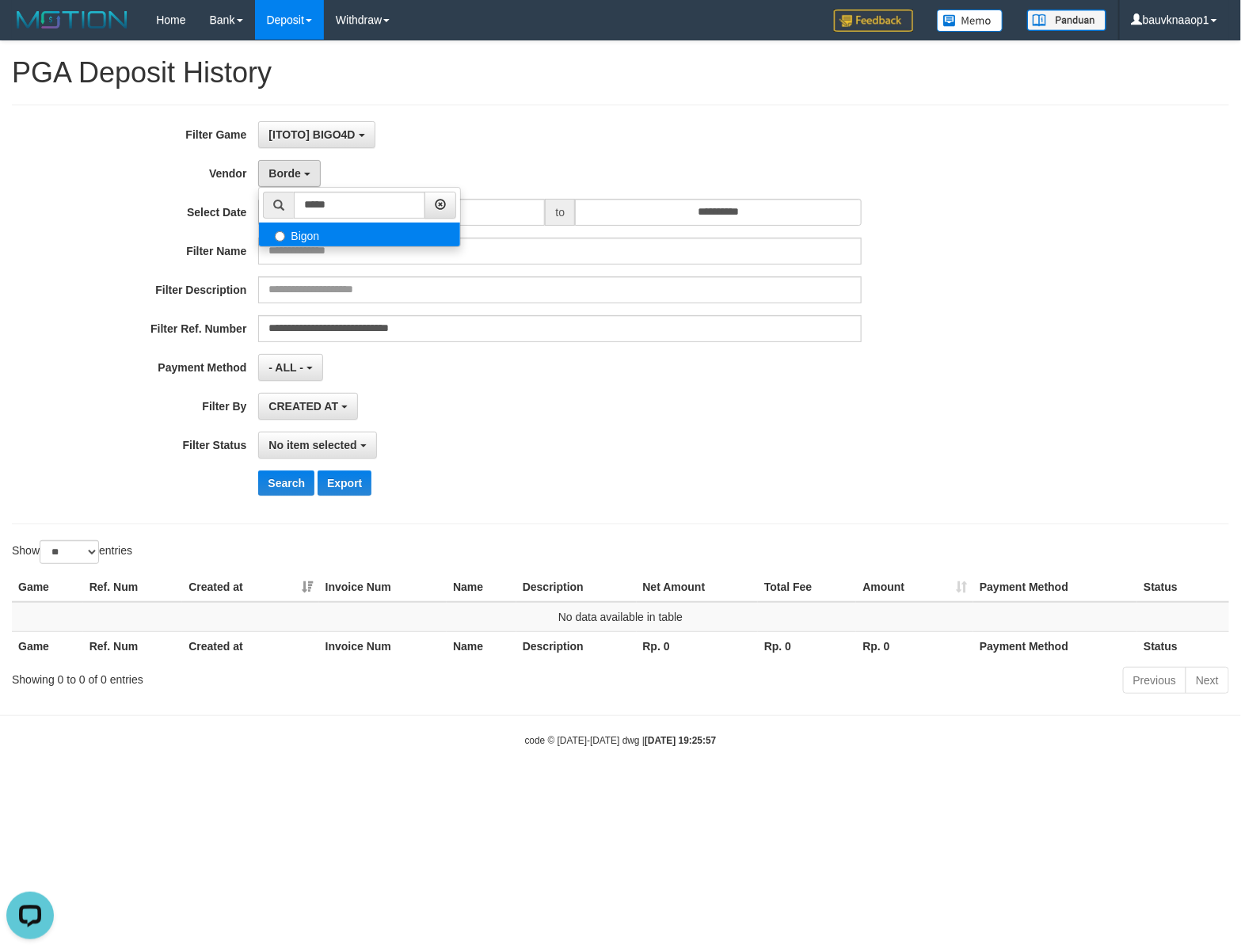 select on "**********" 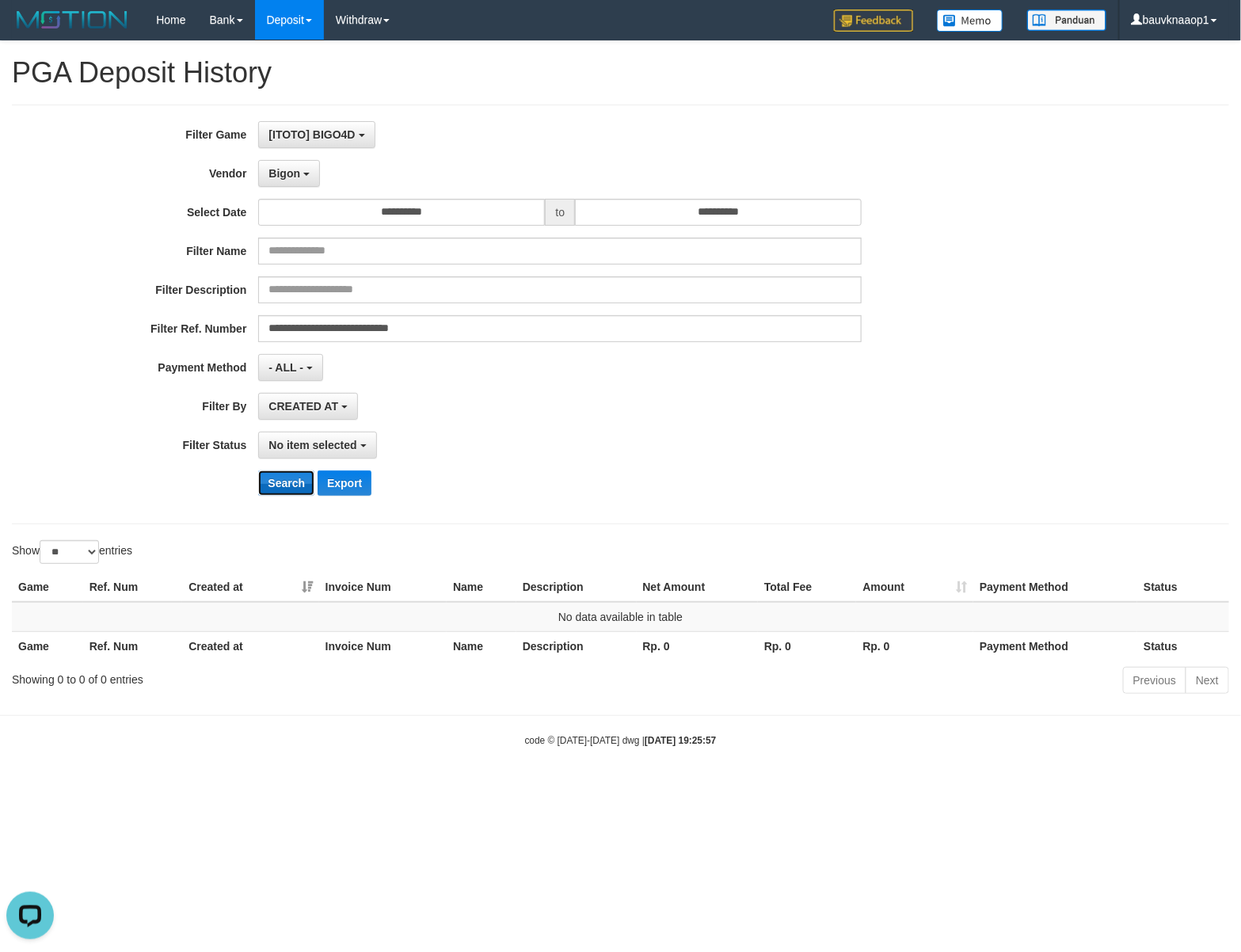 click on "Search" at bounding box center [286, 483] 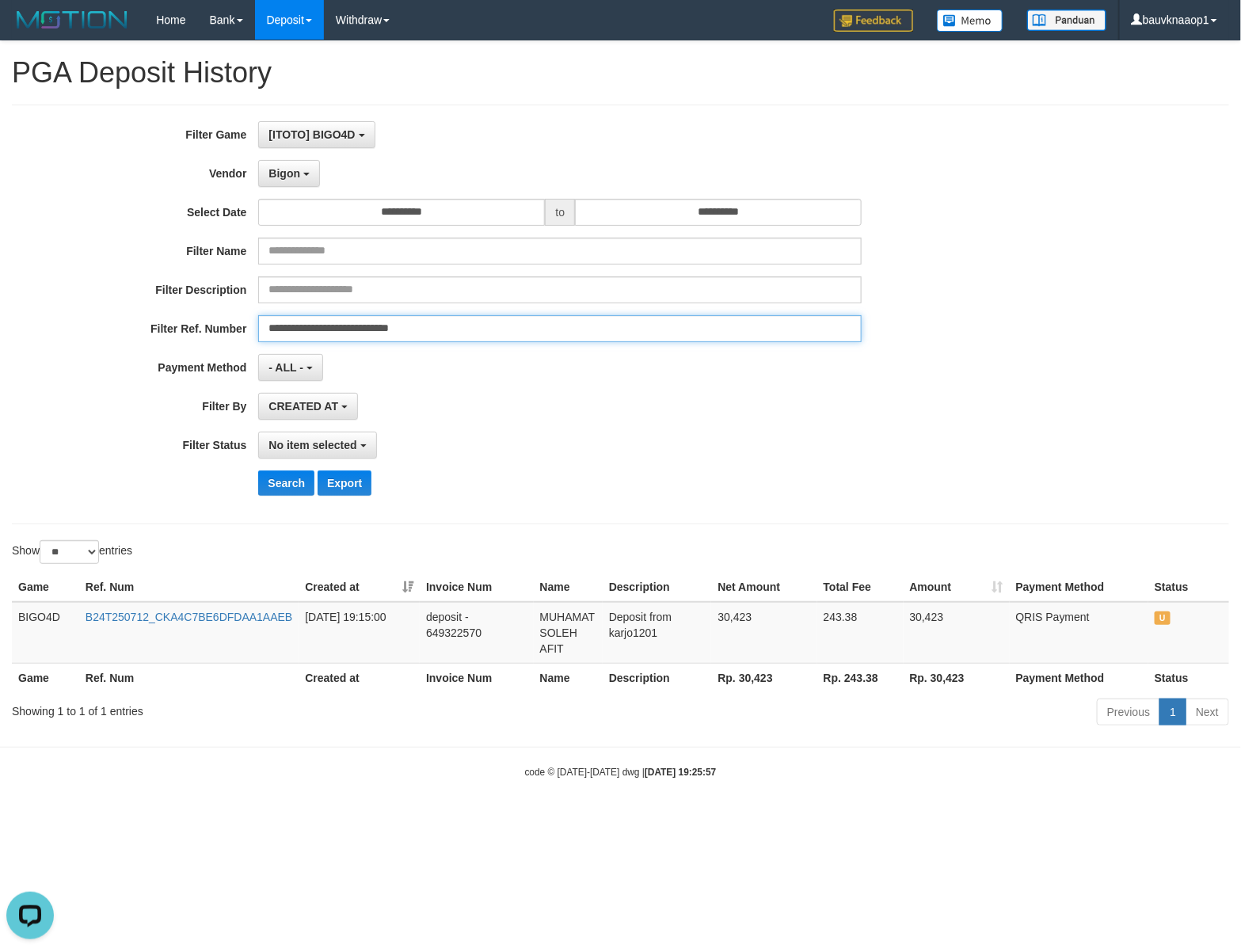 click on "**********" at bounding box center [560, 329] 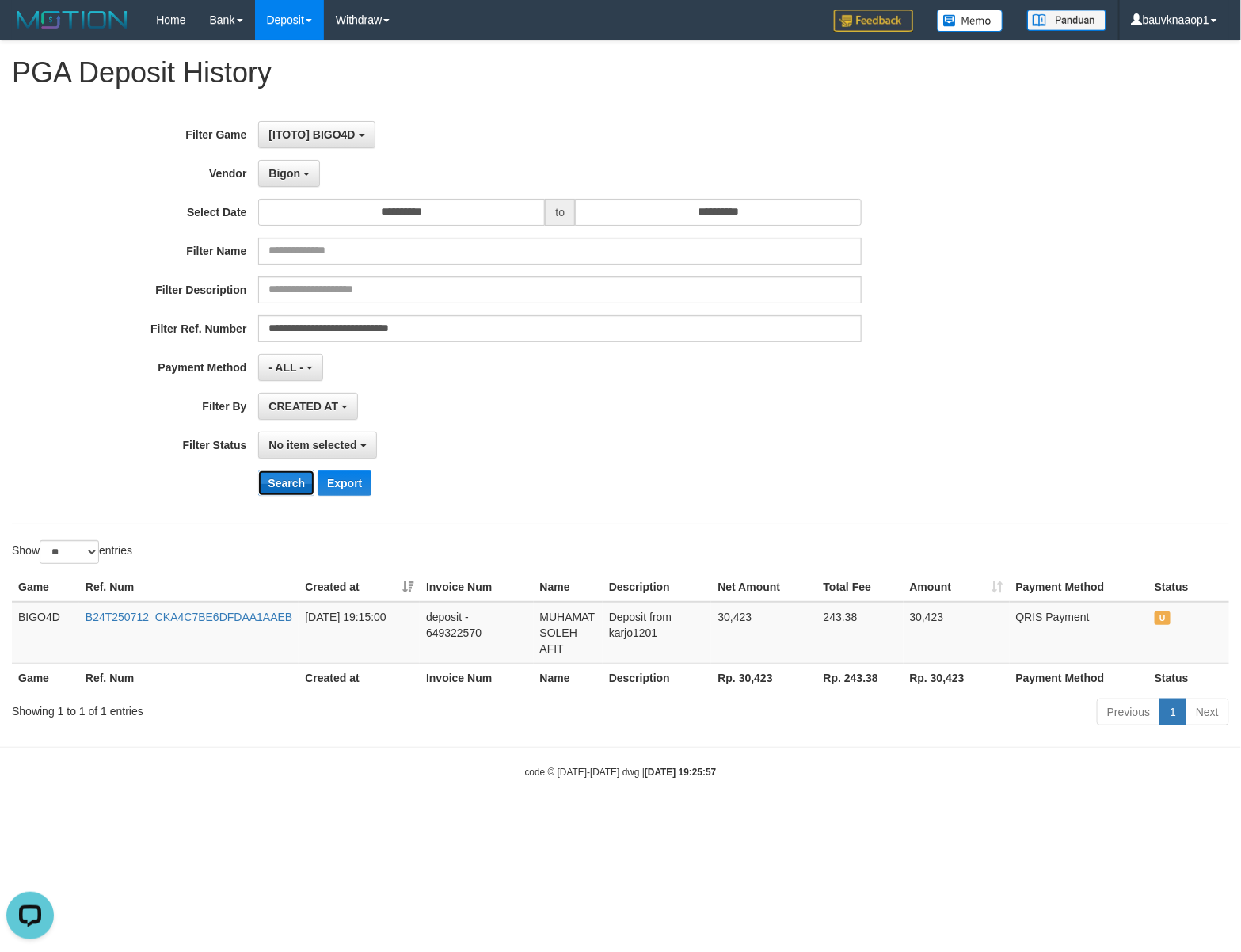 click on "Search" at bounding box center (286, 483) 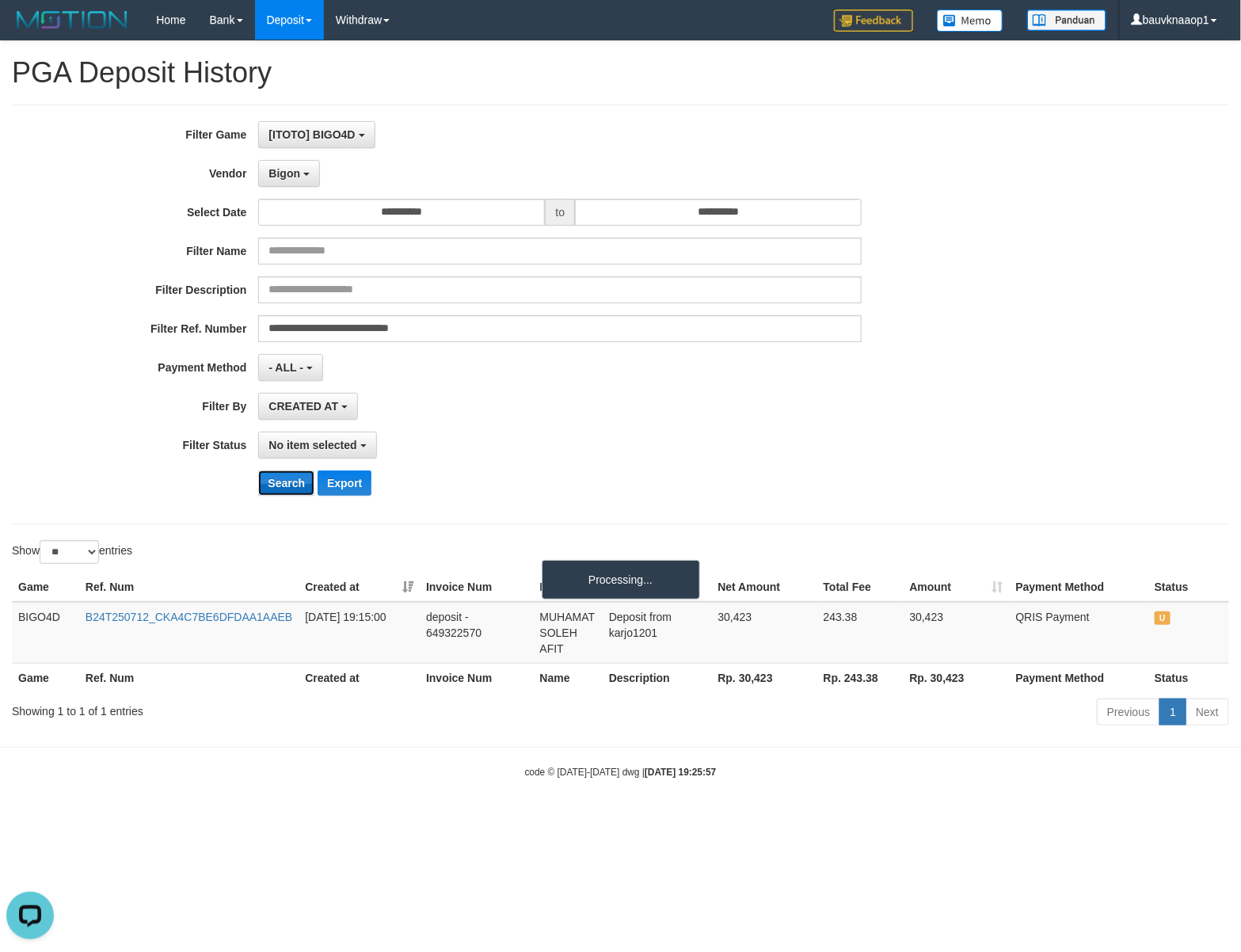click on "Search" at bounding box center (286, 483) 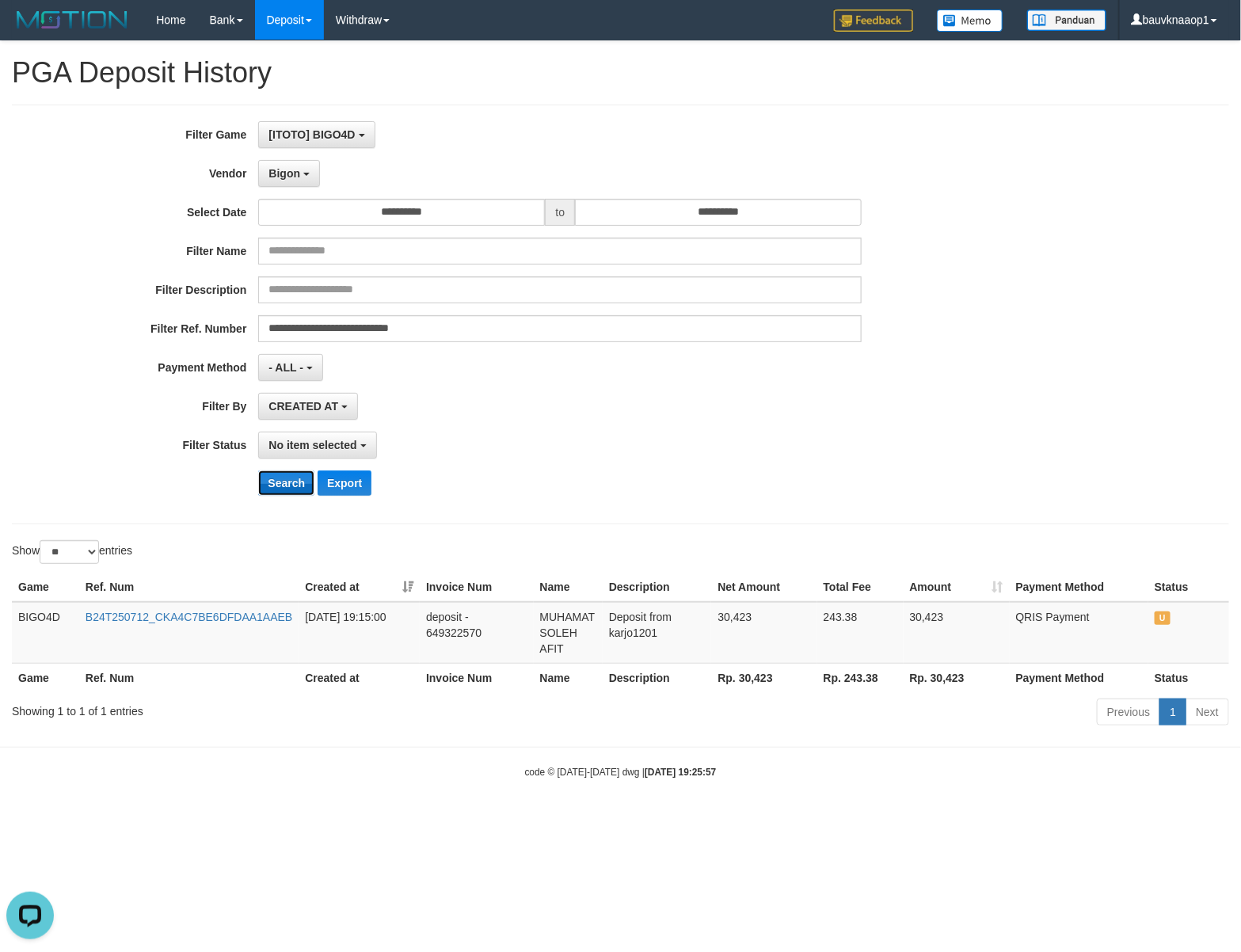 click on "Search" at bounding box center [286, 483] 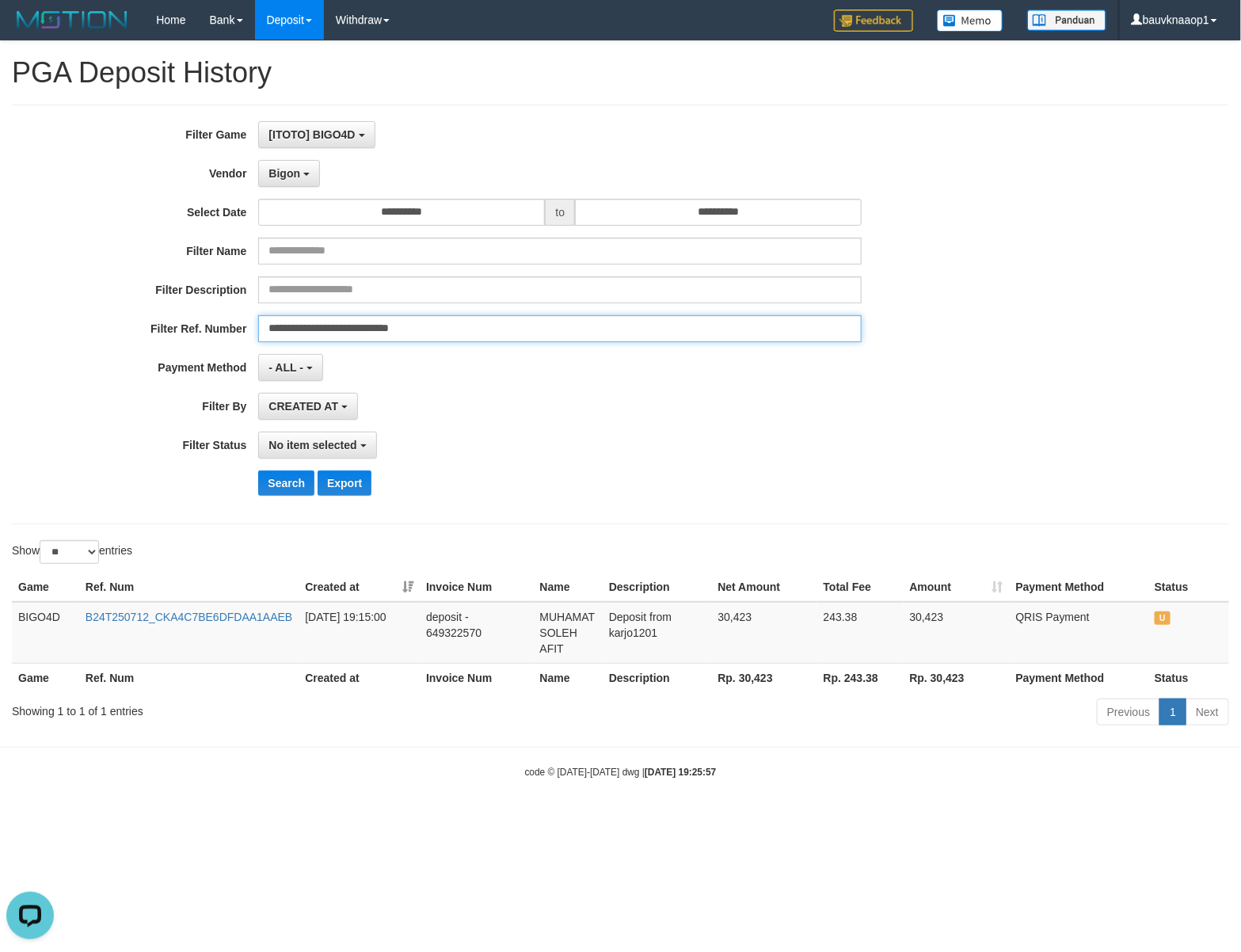 click on "**********" at bounding box center [560, 329] 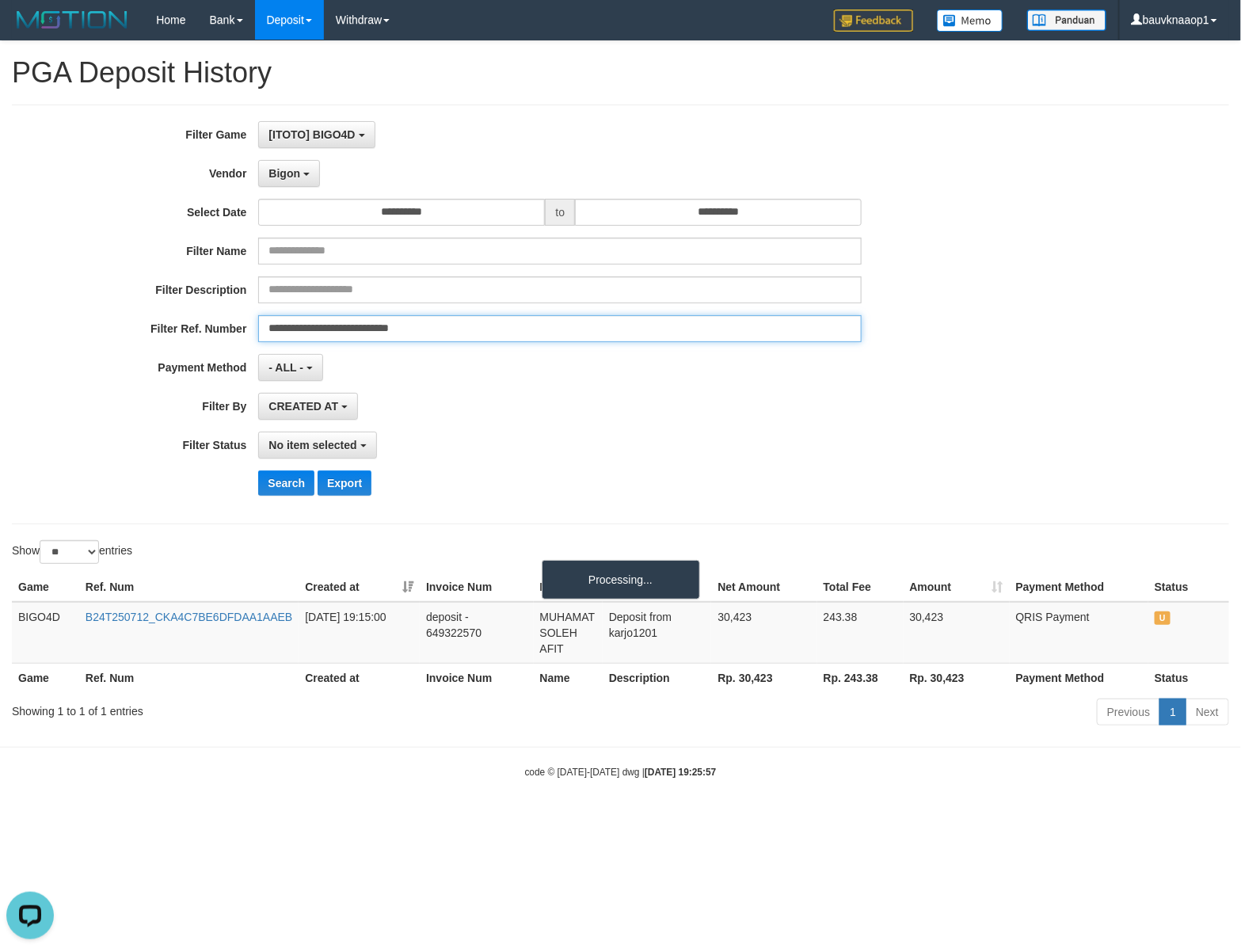 click on "Search" at bounding box center [286, 483] 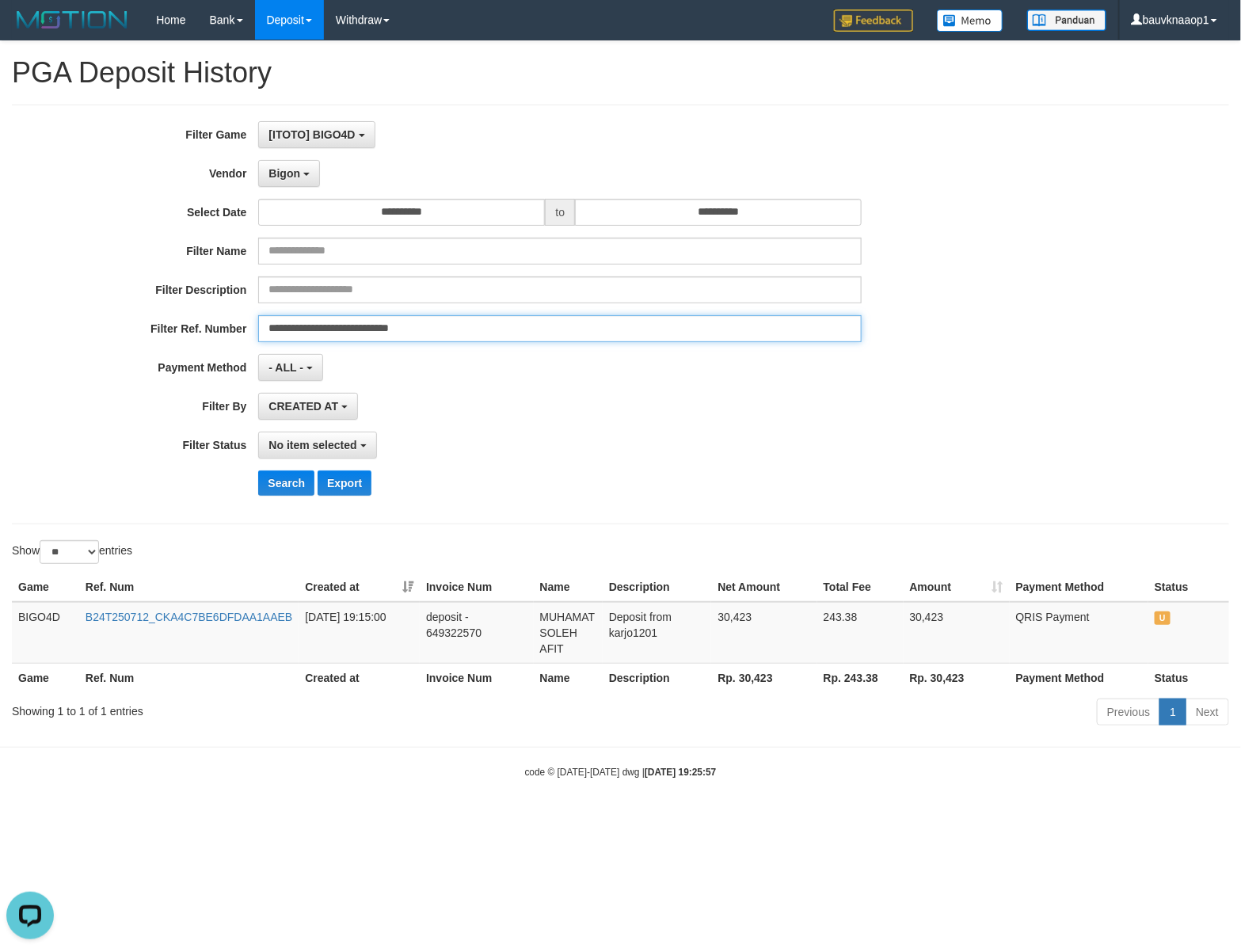 click on "**********" at bounding box center [560, 329] 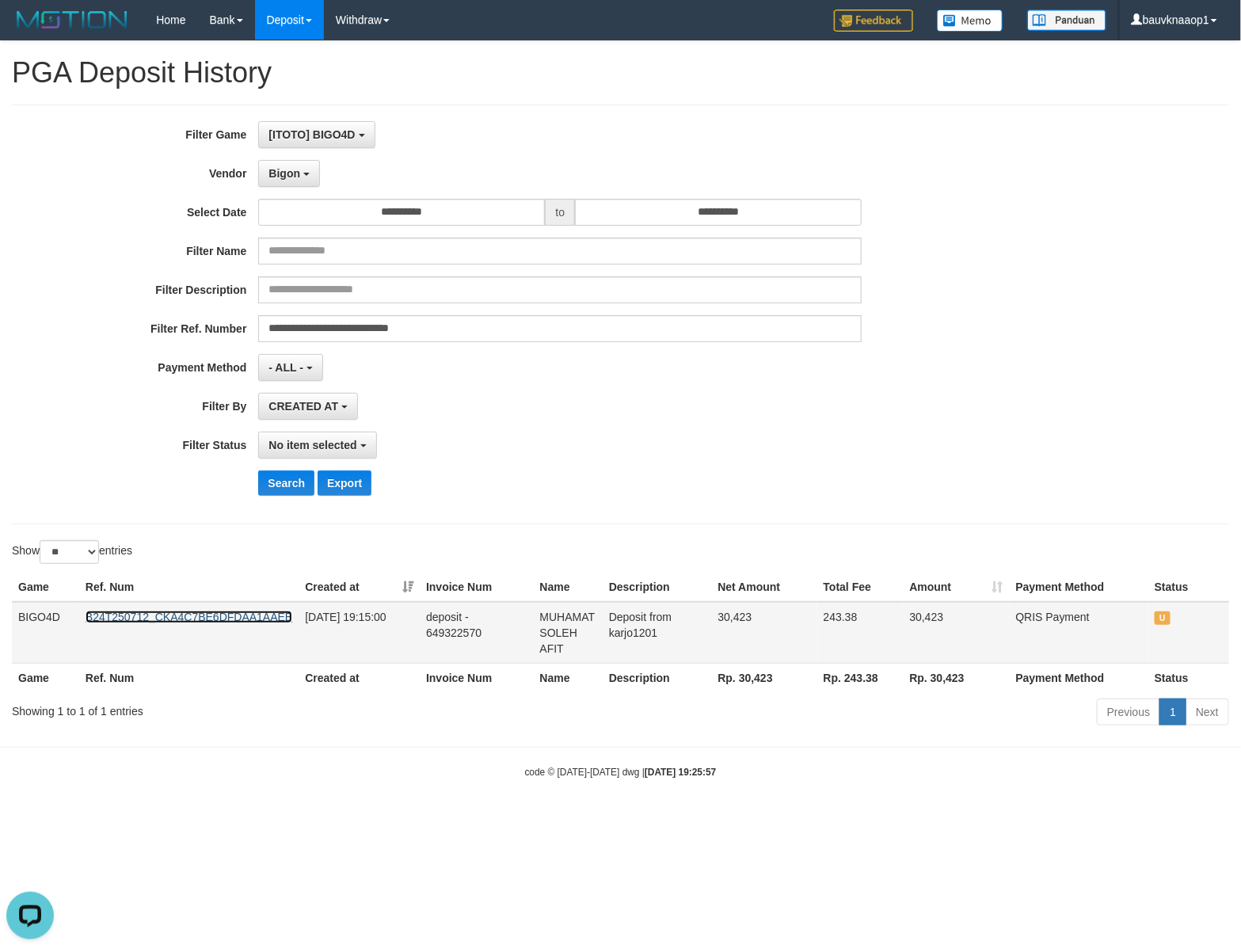 click on "B24T250712_CKA4C7BE6DFDAA1AAEB" at bounding box center (188, 617) 